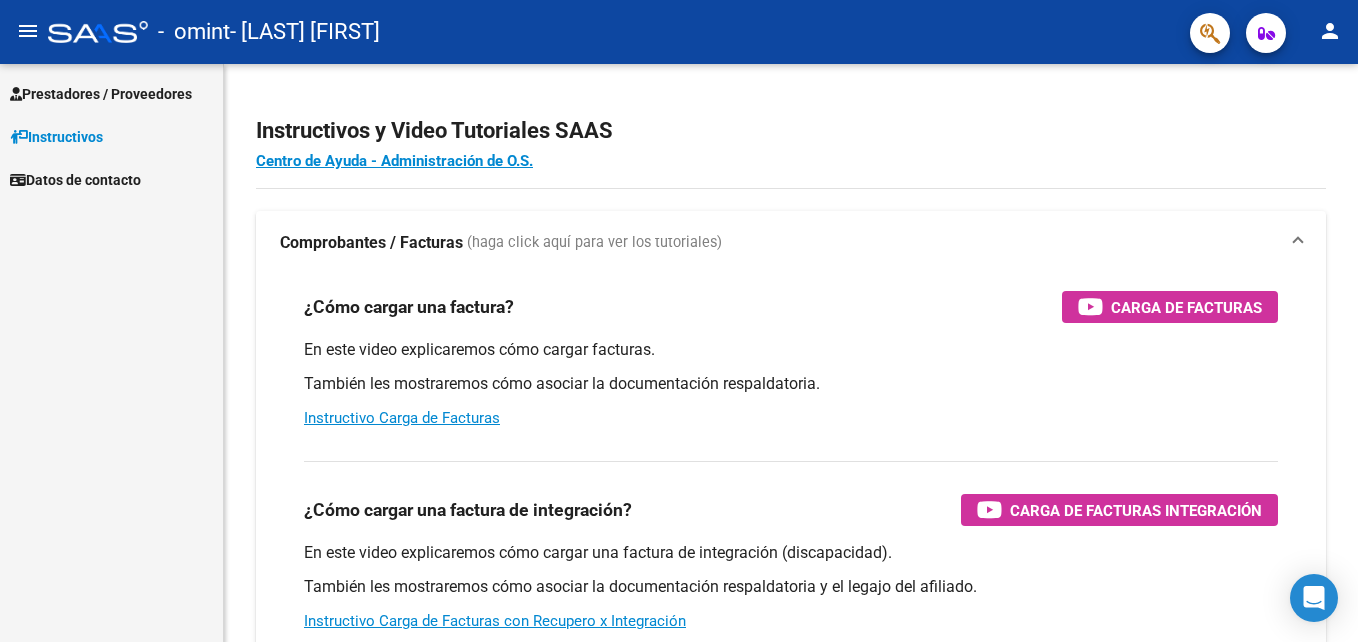scroll, scrollTop: 0, scrollLeft: 0, axis: both 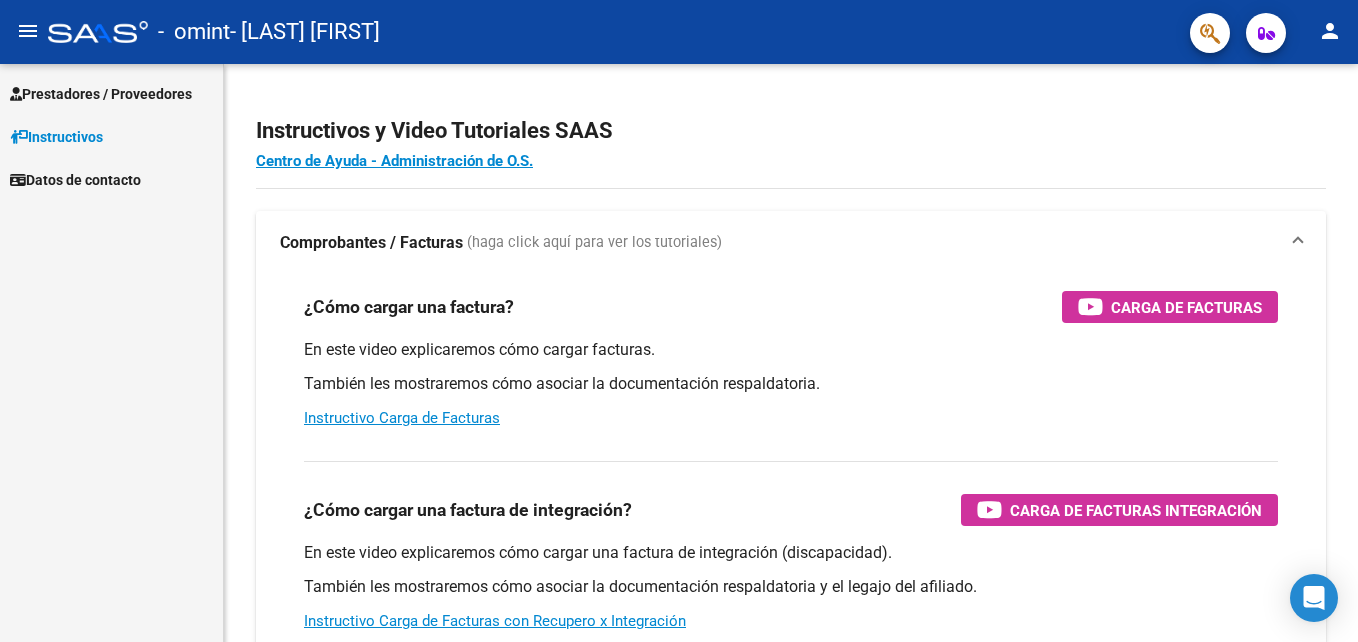 click on "person" 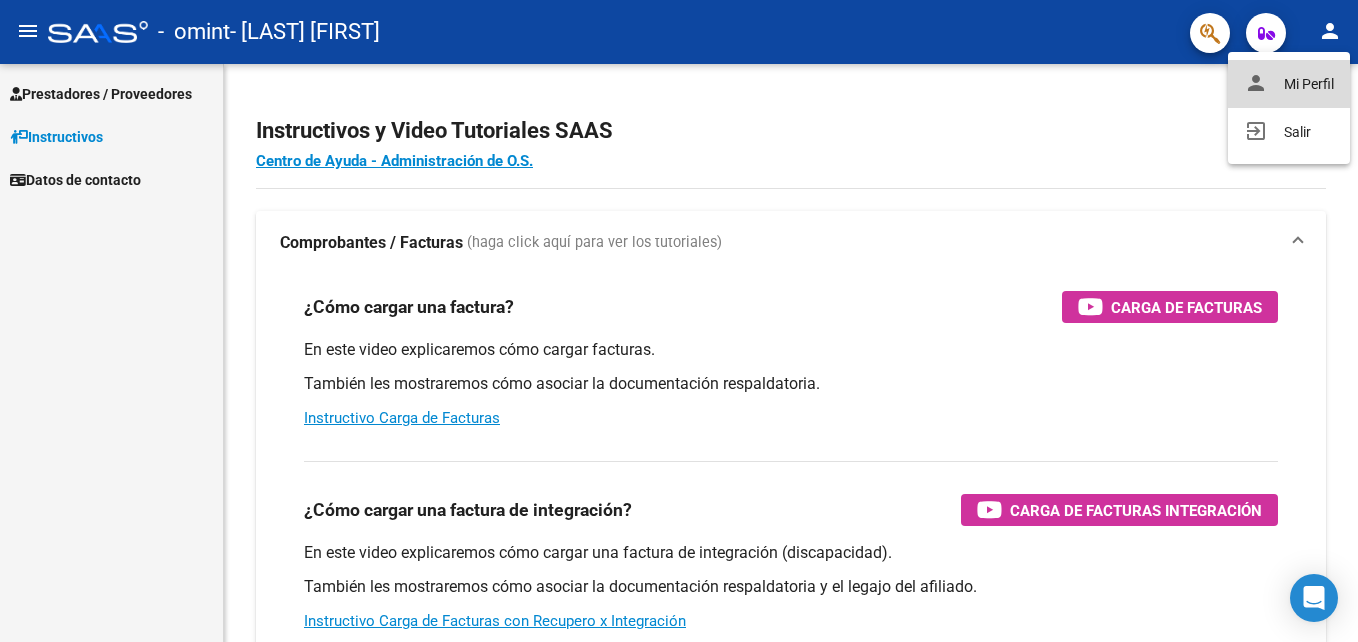 click on "person  Mi Perfil" at bounding box center (1289, 84) 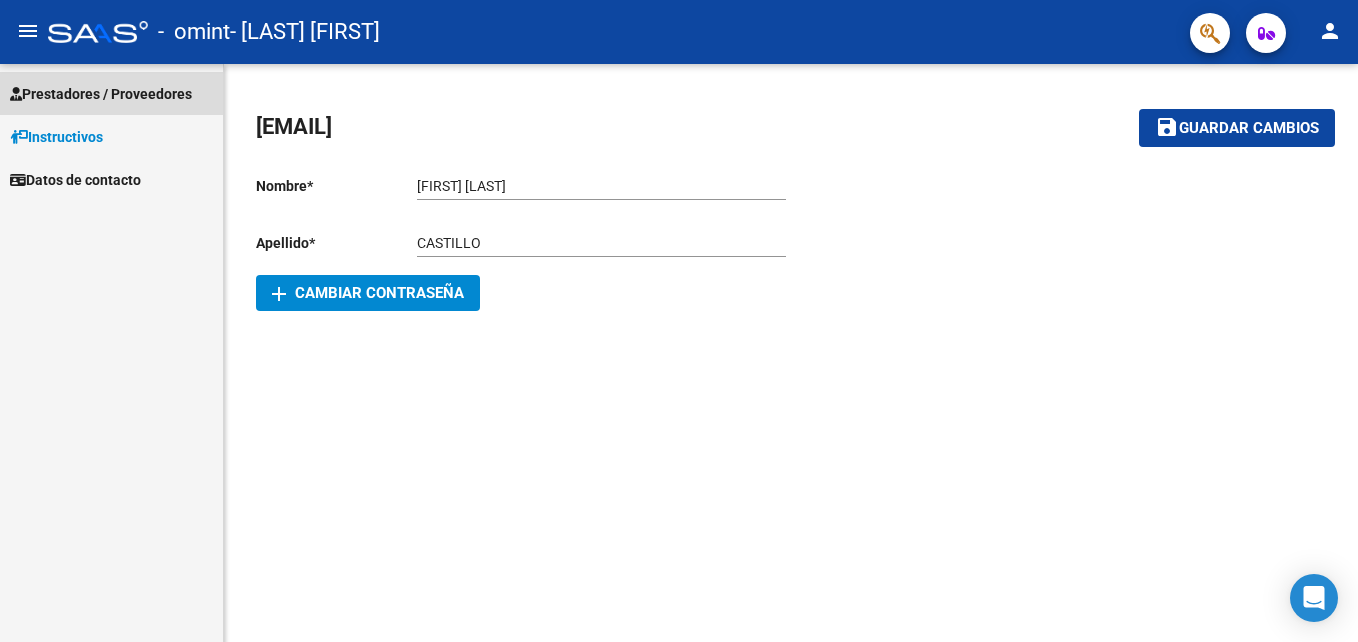 click on "Prestadores / Proveedores" at bounding box center (101, 94) 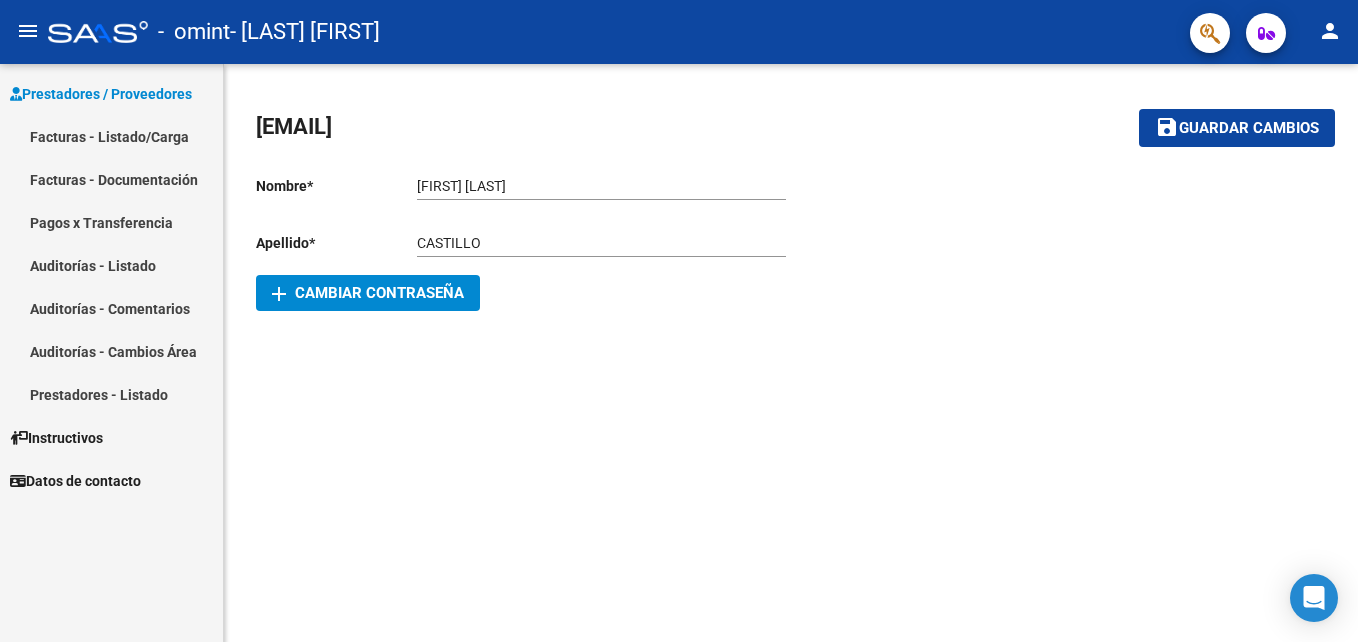 click on "Facturas - Listado/Carga" at bounding box center (111, 136) 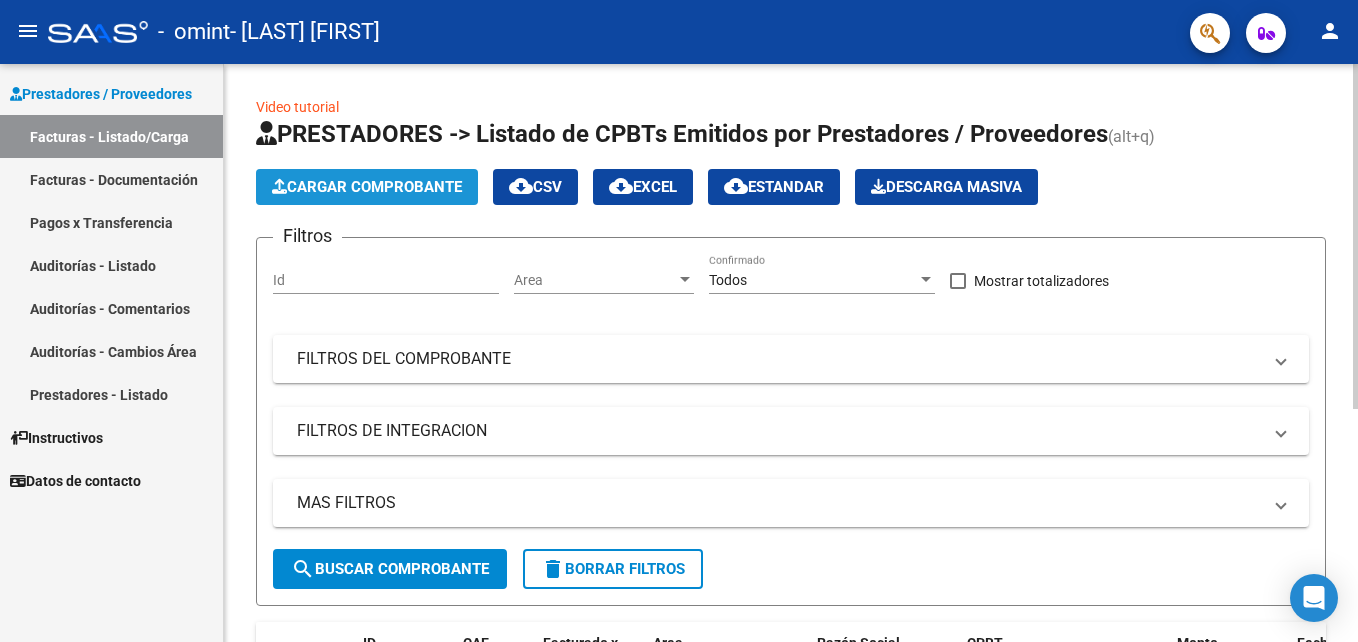 click on "Cargar Comprobante" 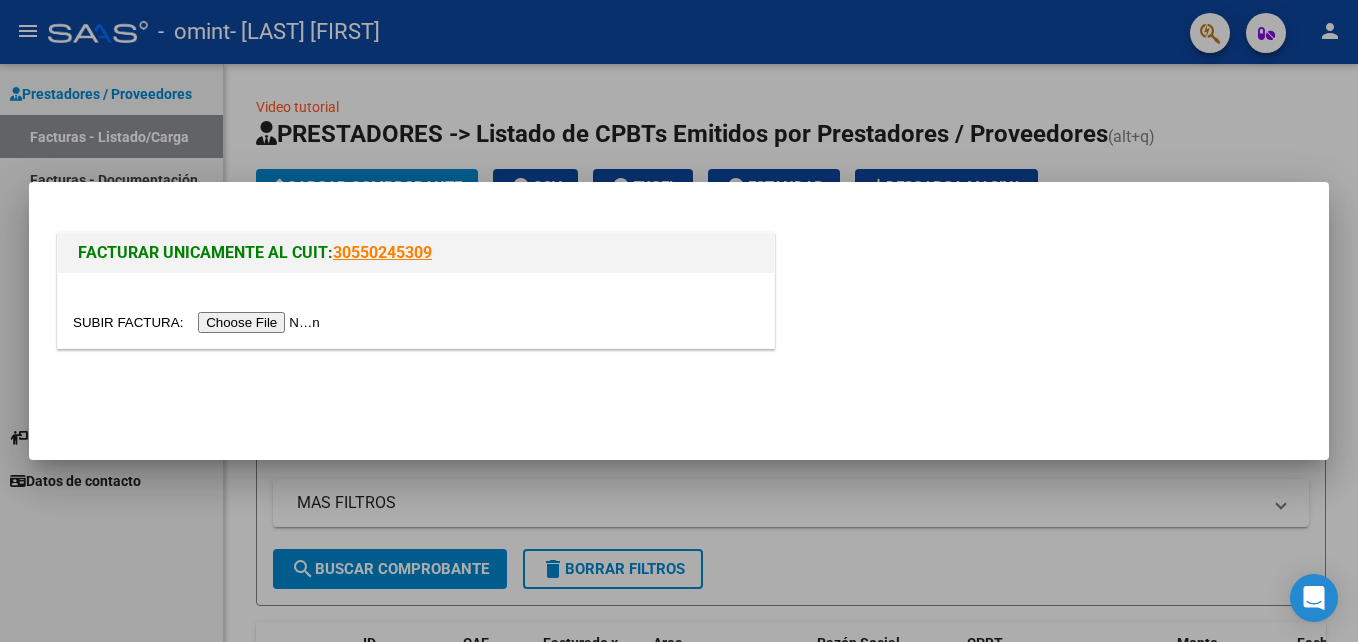 click at bounding box center [199, 322] 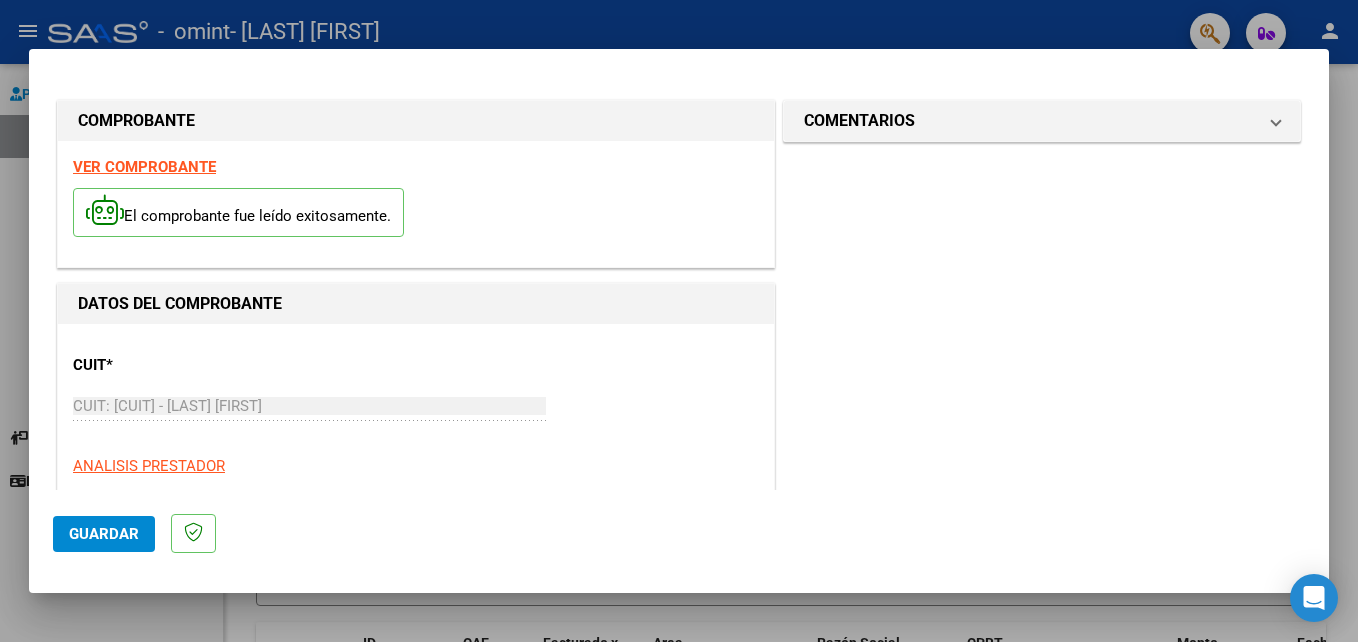 scroll, scrollTop: 100, scrollLeft: 0, axis: vertical 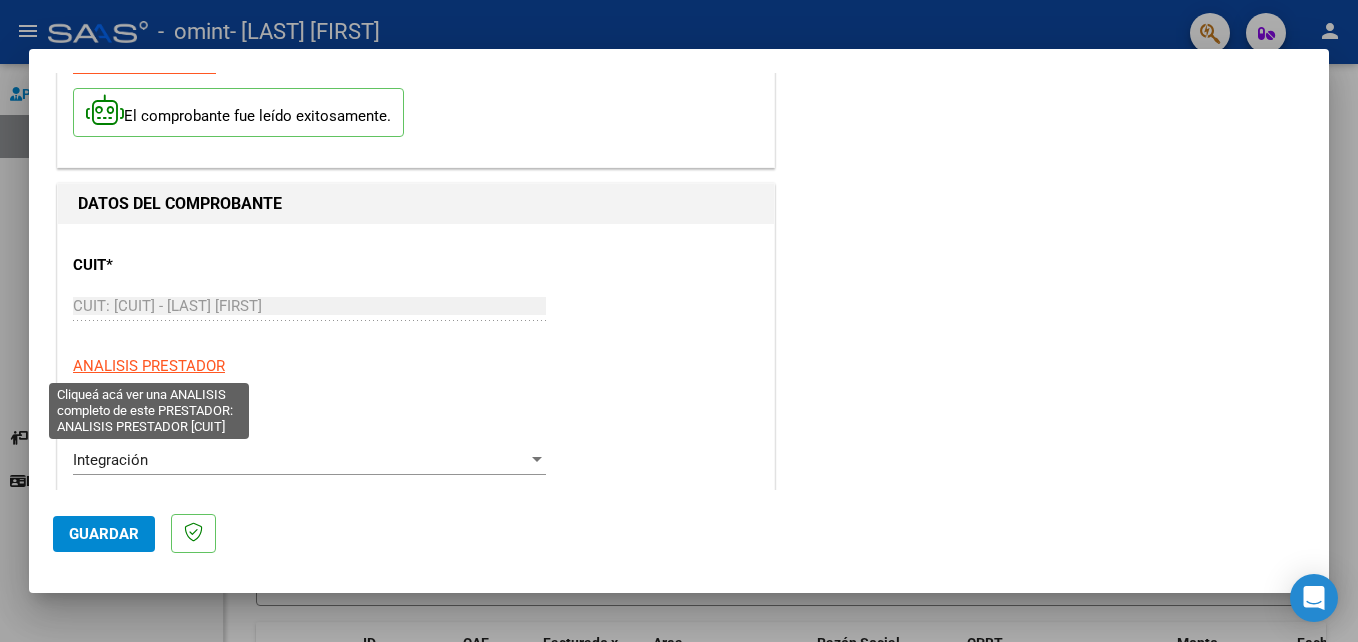 click on "ANALISIS PRESTADOR" at bounding box center [149, 366] 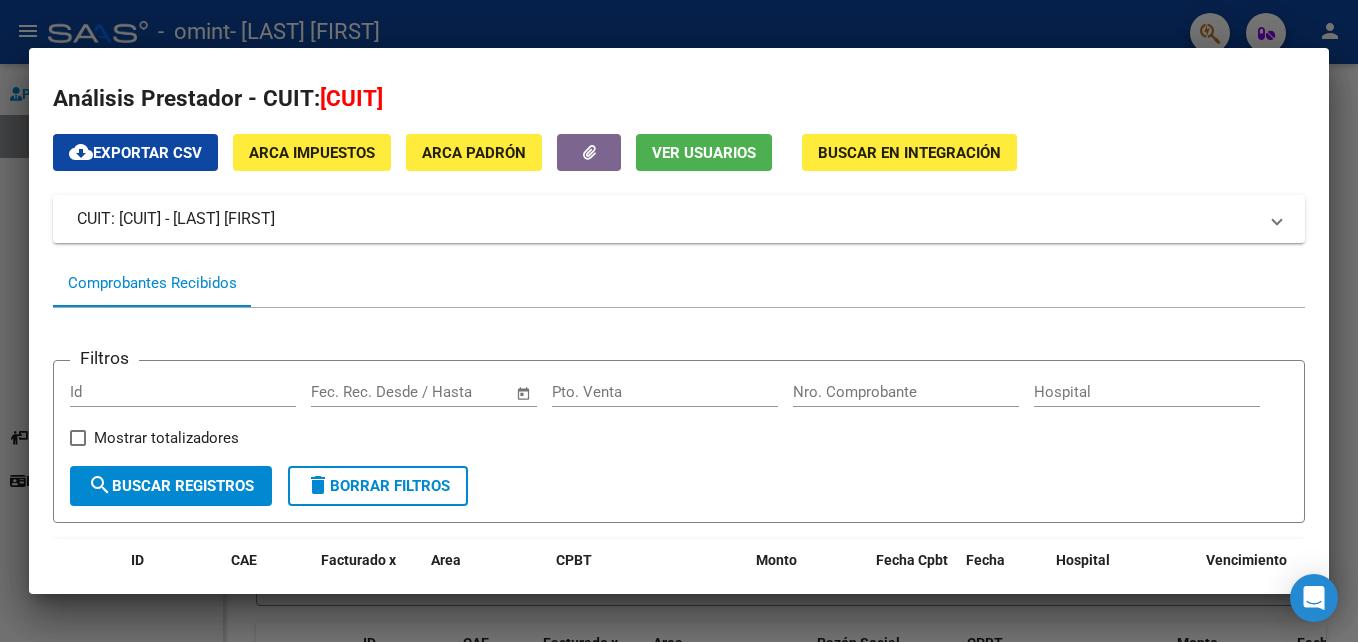 scroll, scrollTop: 0, scrollLeft: 0, axis: both 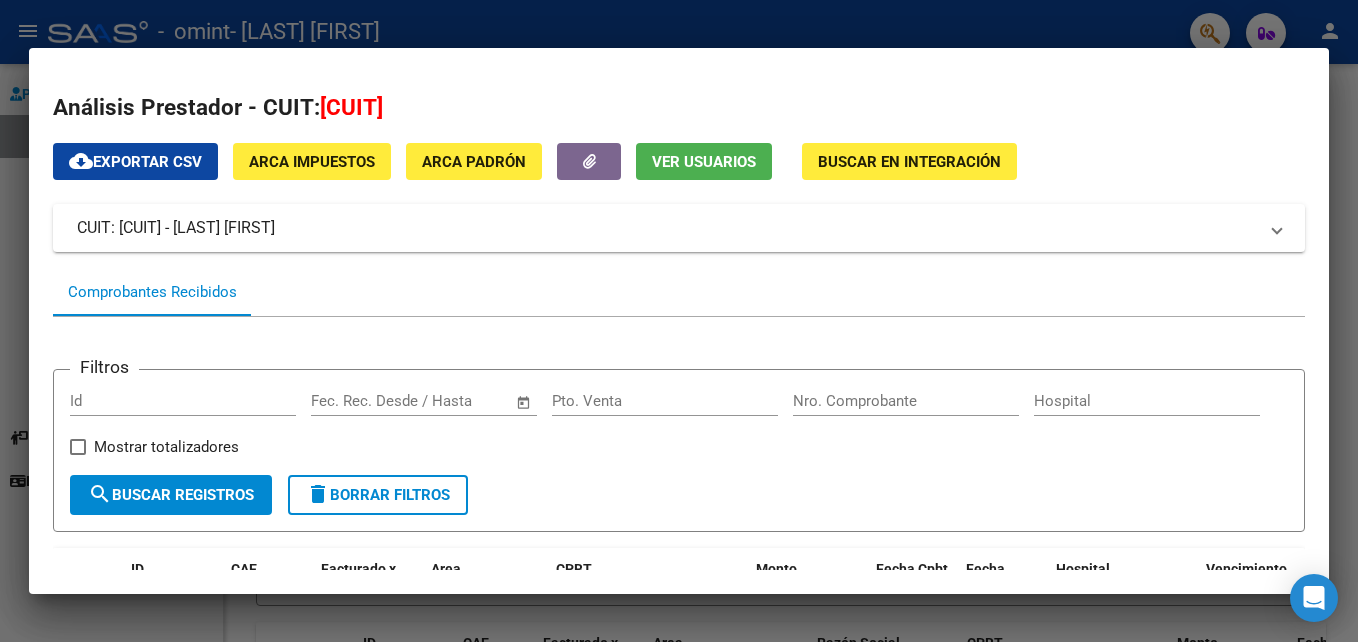 click at bounding box center [679, 321] 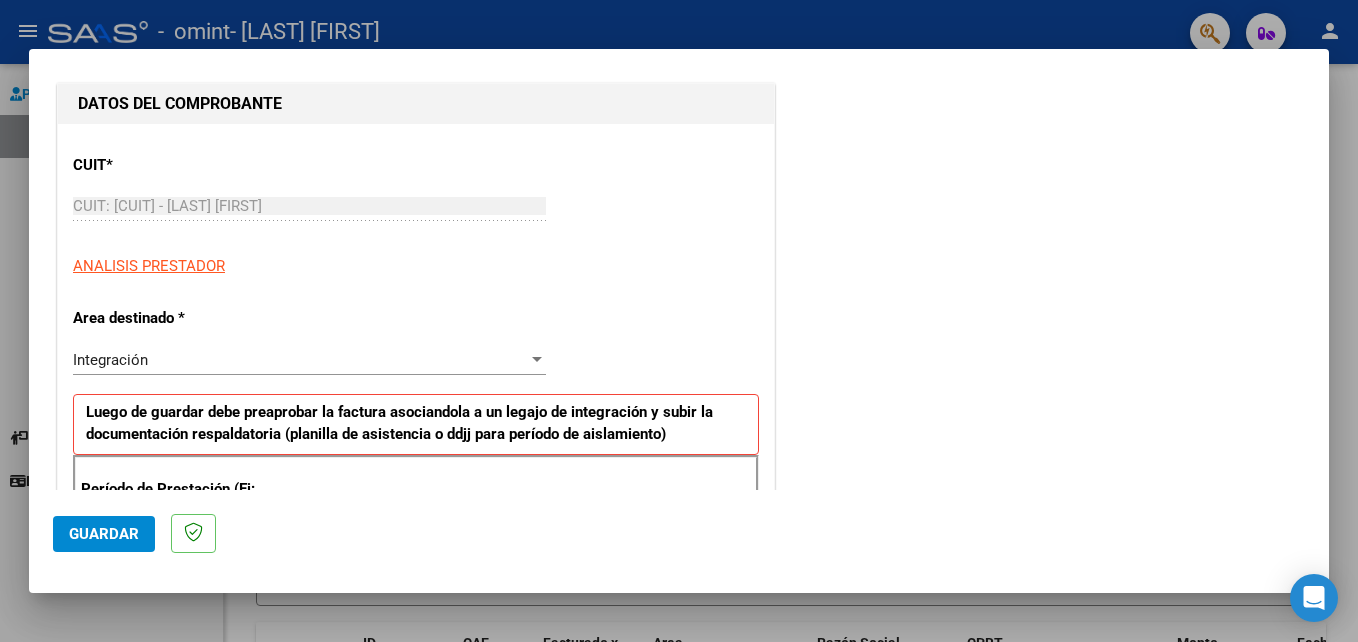 scroll, scrollTop: 300, scrollLeft: 0, axis: vertical 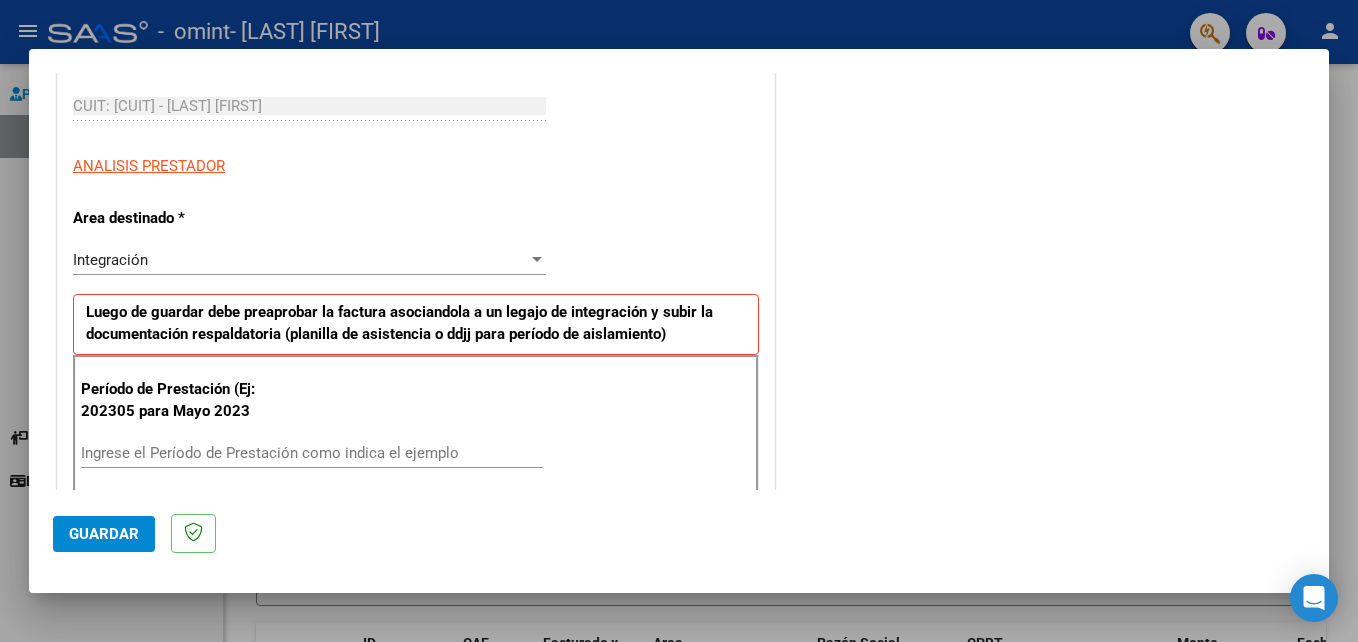 click on "Ingrese el Período de Prestación como indica el ejemplo" at bounding box center [312, 453] 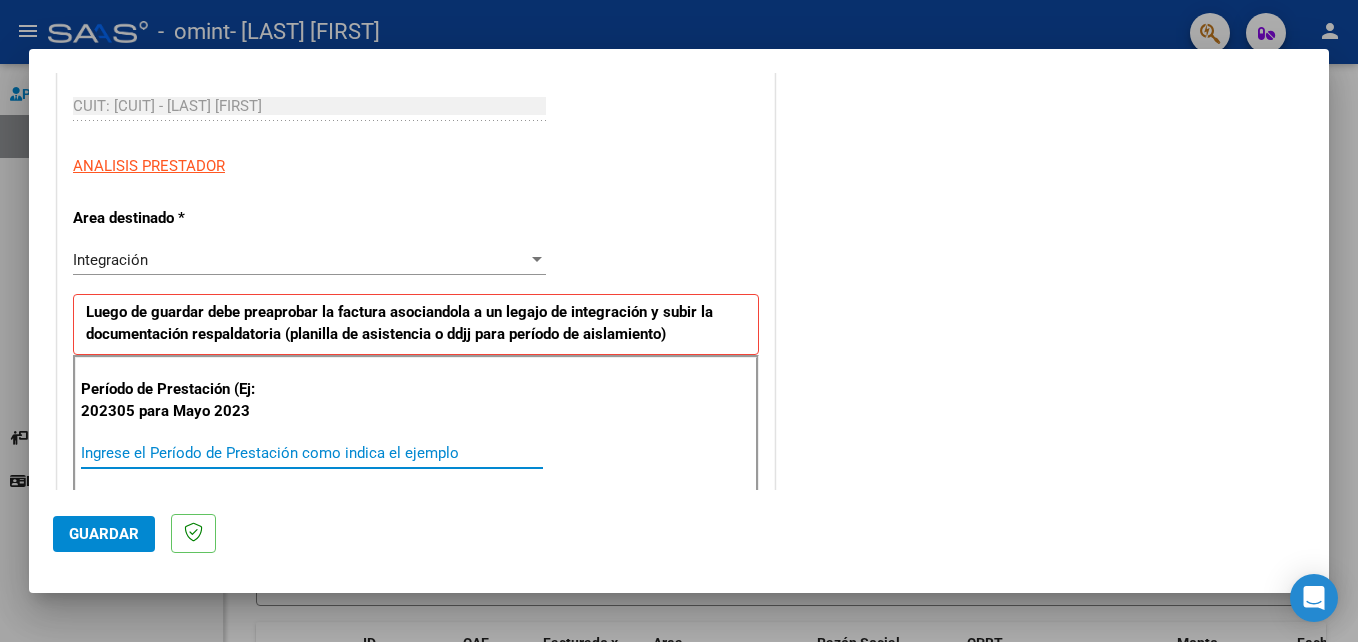 click on "Ingrese el Período de Prestación como indica el ejemplo" at bounding box center (312, 453) 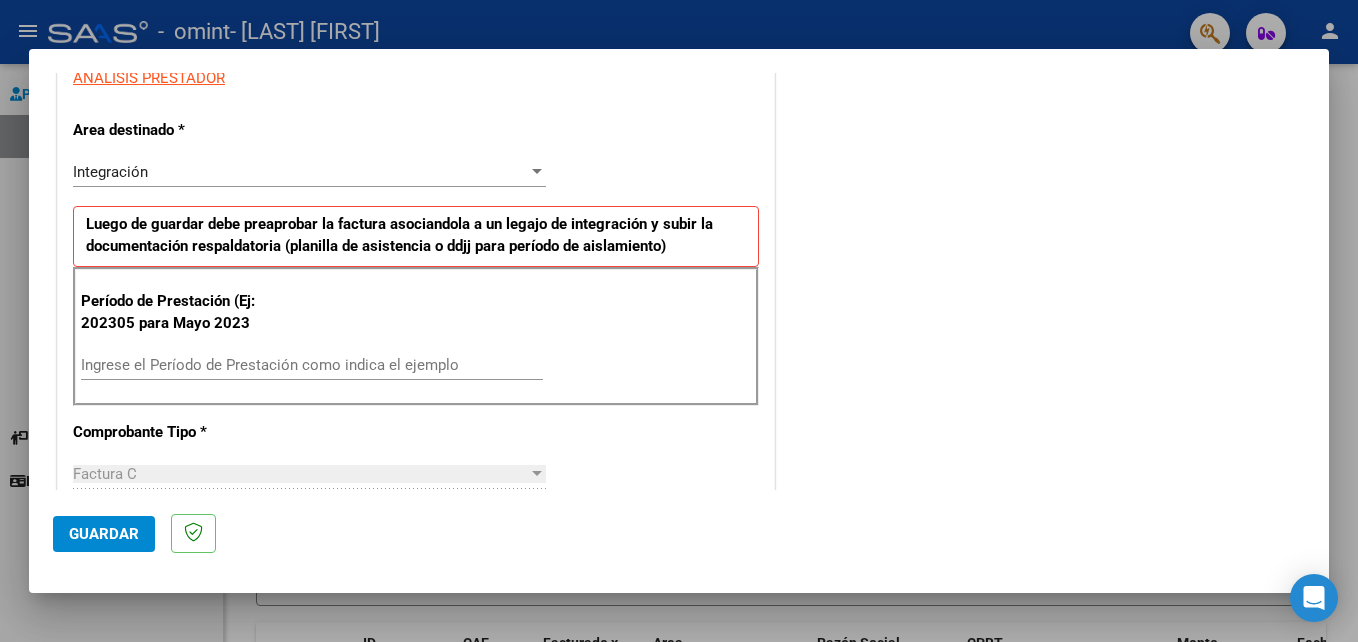scroll, scrollTop: 400, scrollLeft: 0, axis: vertical 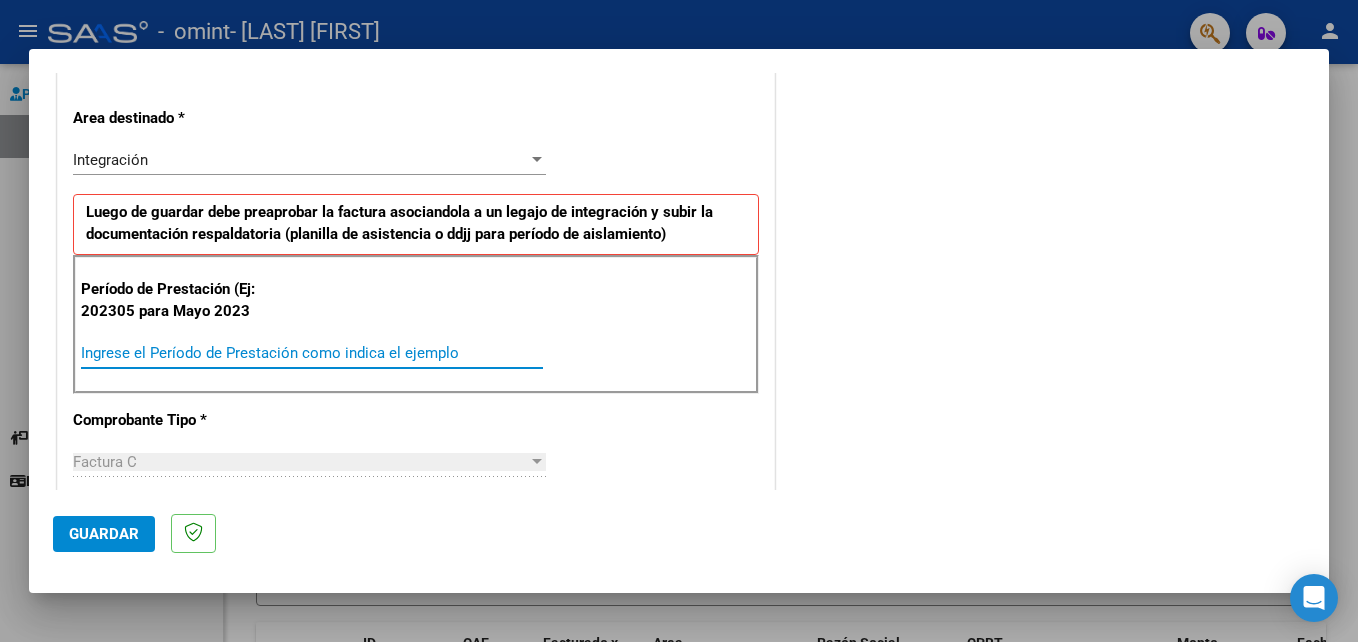 click on "Ingrese el Período de Prestación como indica el ejemplo" at bounding box center [312, 353] 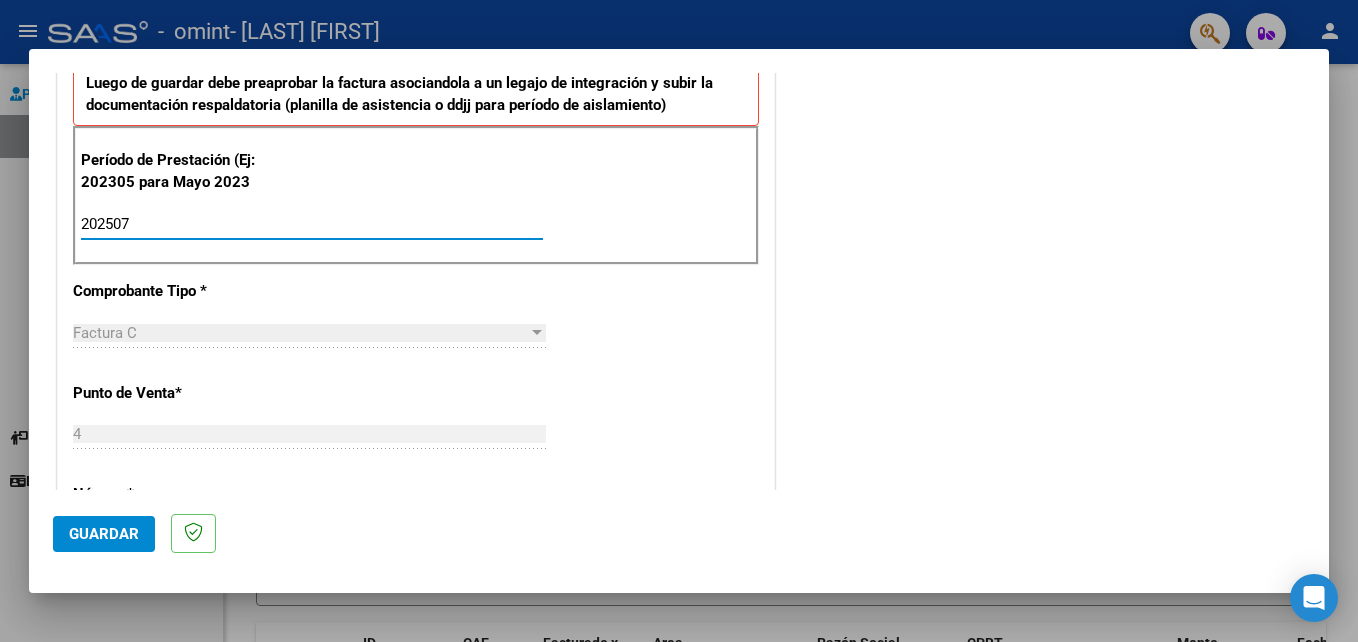 scroll, scrollTop: 600, scrollLeft: 0, axis: vertical 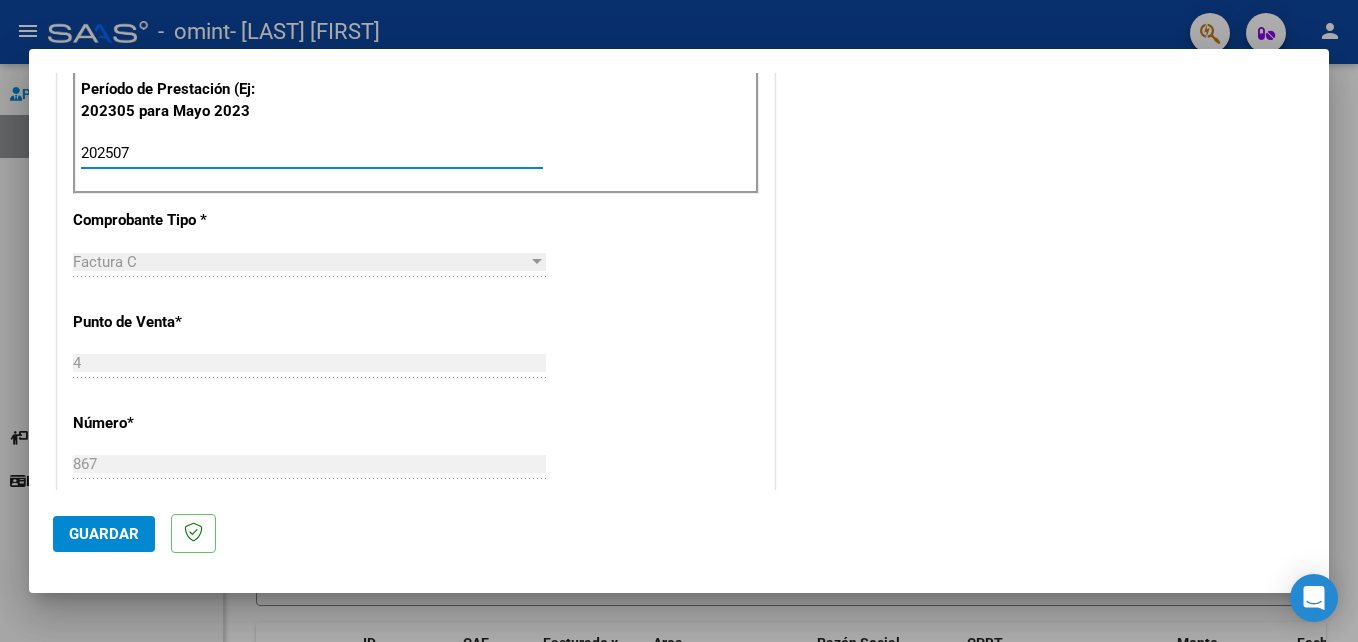 type on "202507" 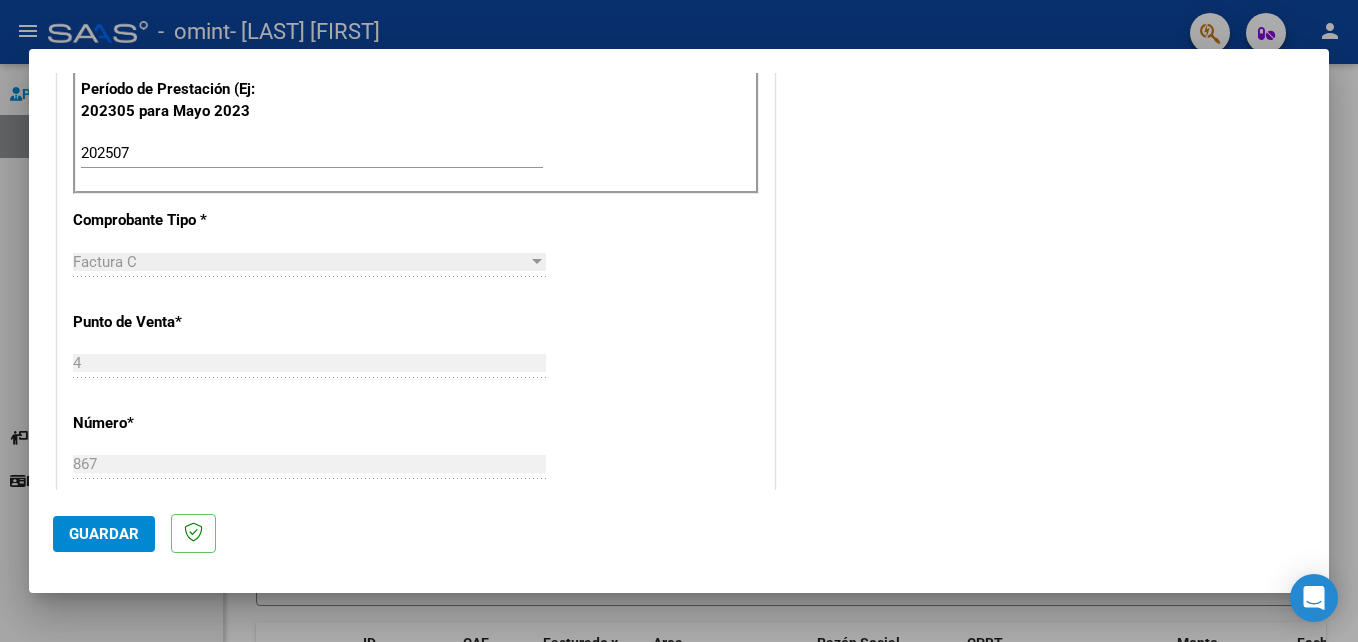 click at bounding box center (537, 262) 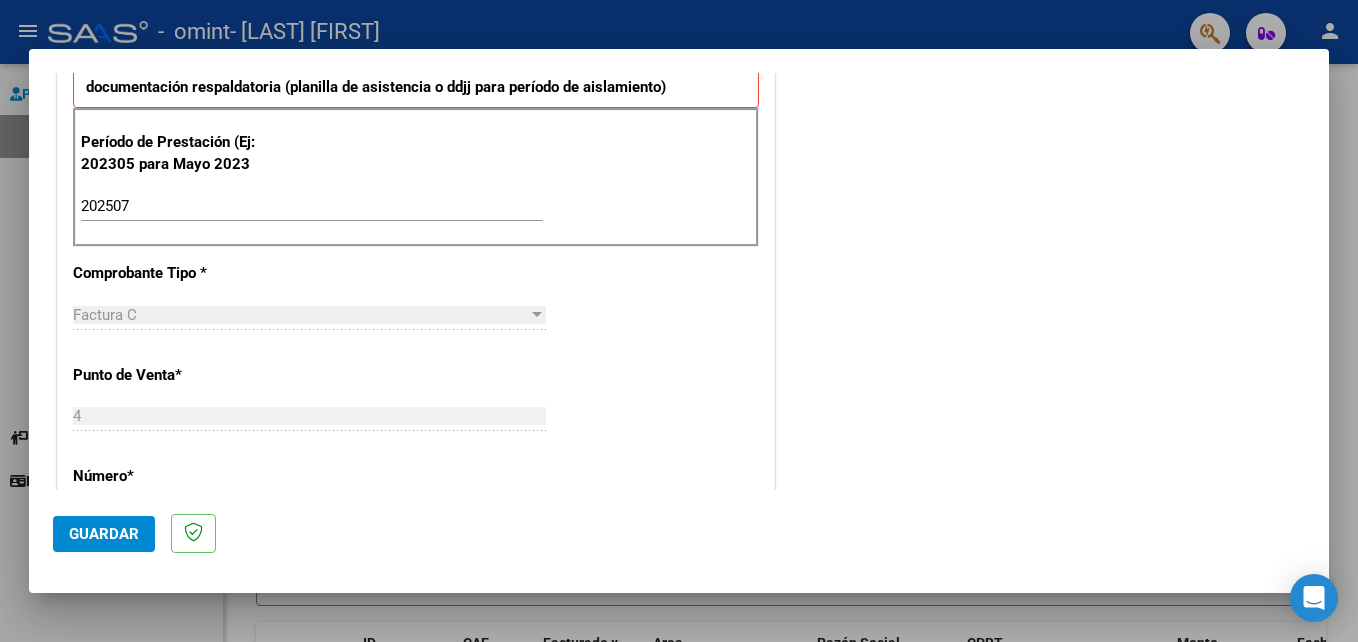 scroll, scrollTop: 500, scrollLeft: 0, axis: vertical 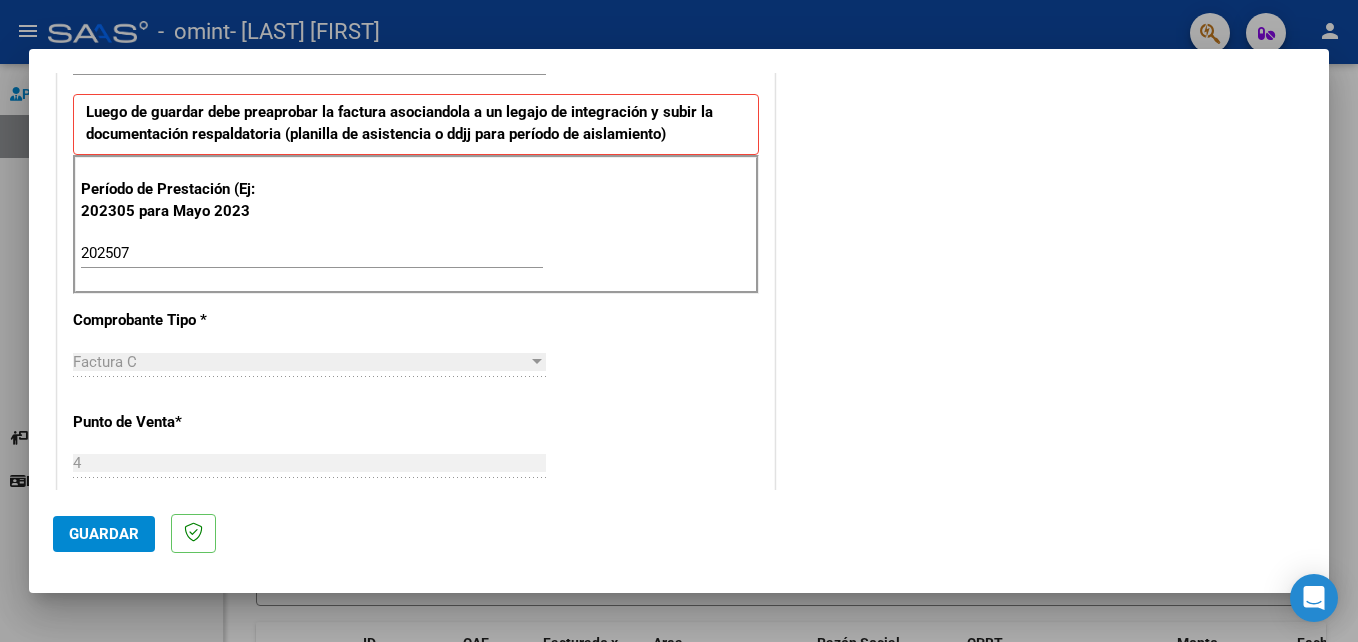 click on "Factura C" at bounding box center (300, 362) 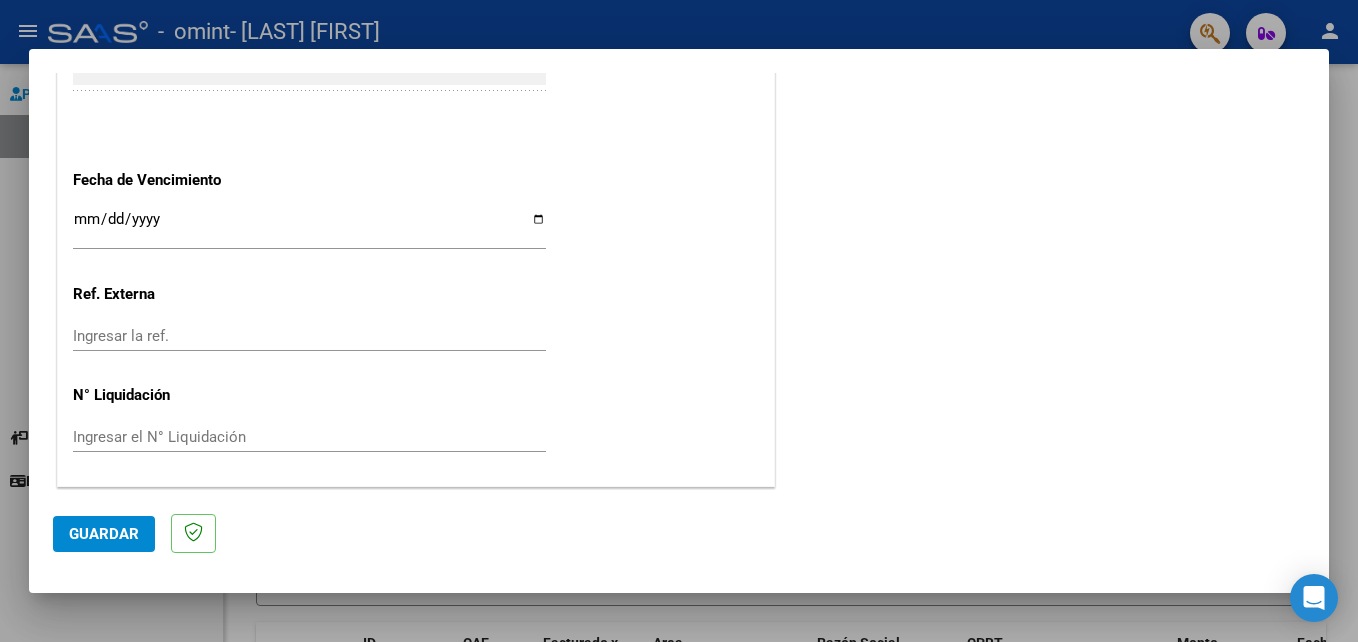 scroll, scrollTop: 1306, scrollLeft: 0, axis: vertical 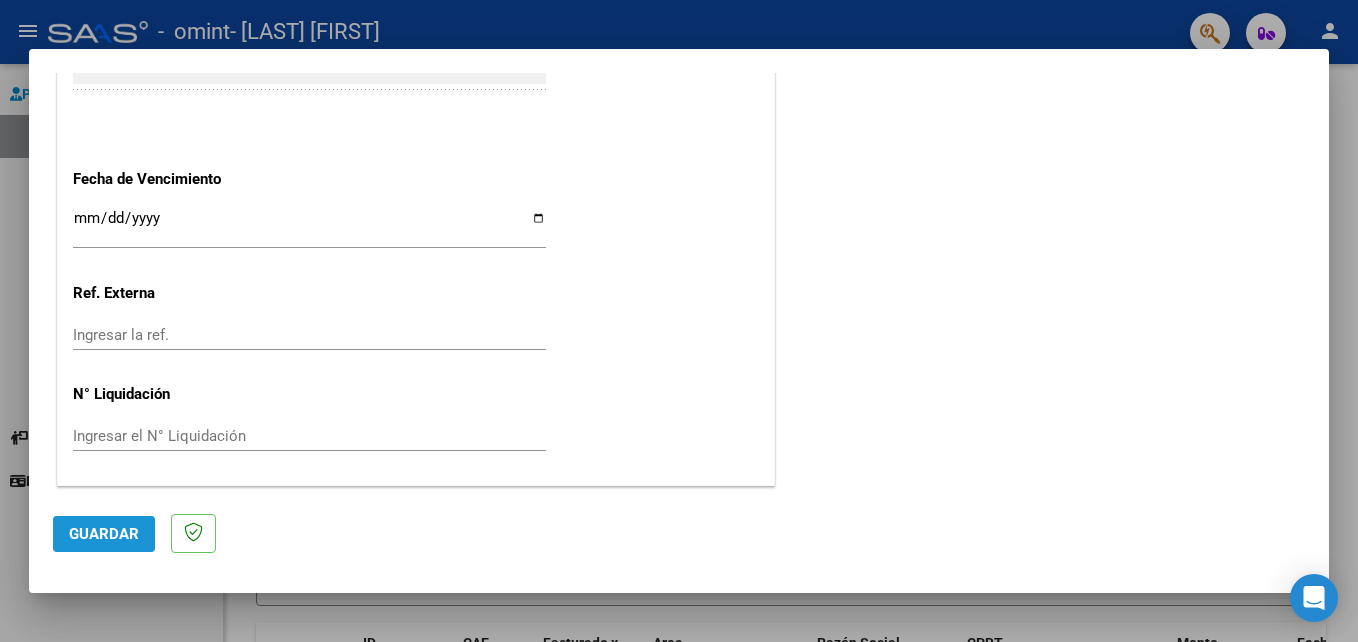 click on "Guardar" 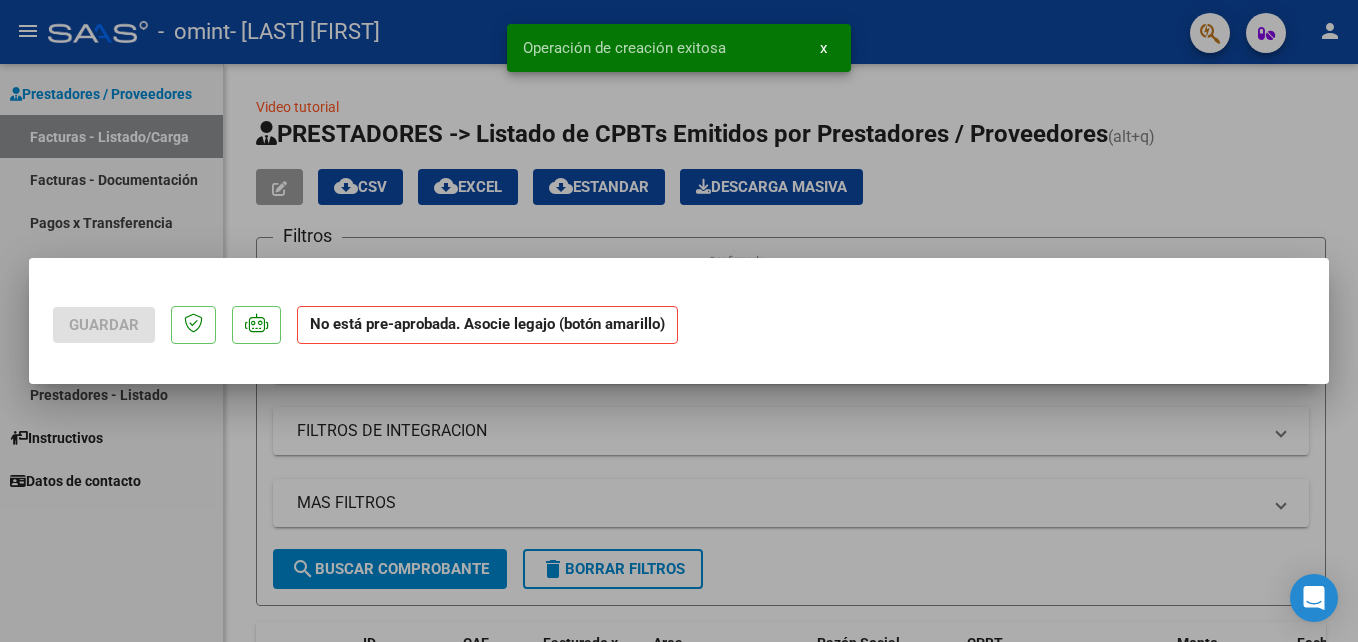 scroll, scrollTop: 0, scrollLeft: 0, axis: both 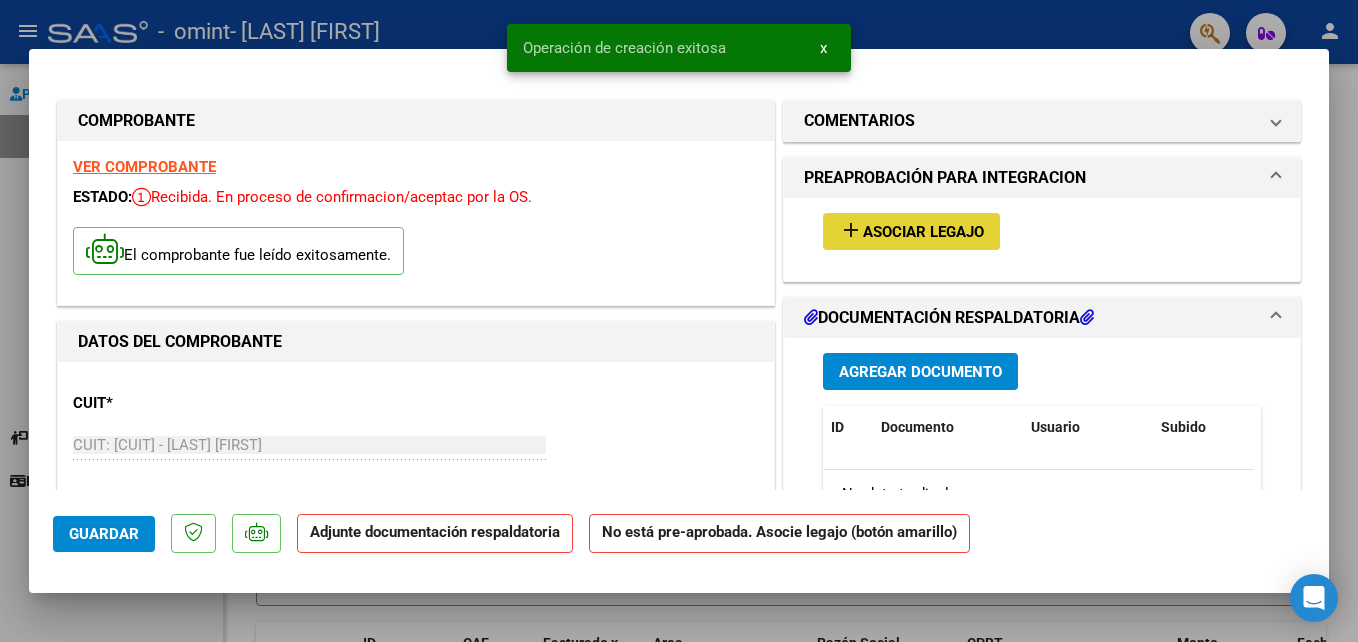click on "Asociar Legajo" at bounding box center [923, 232] 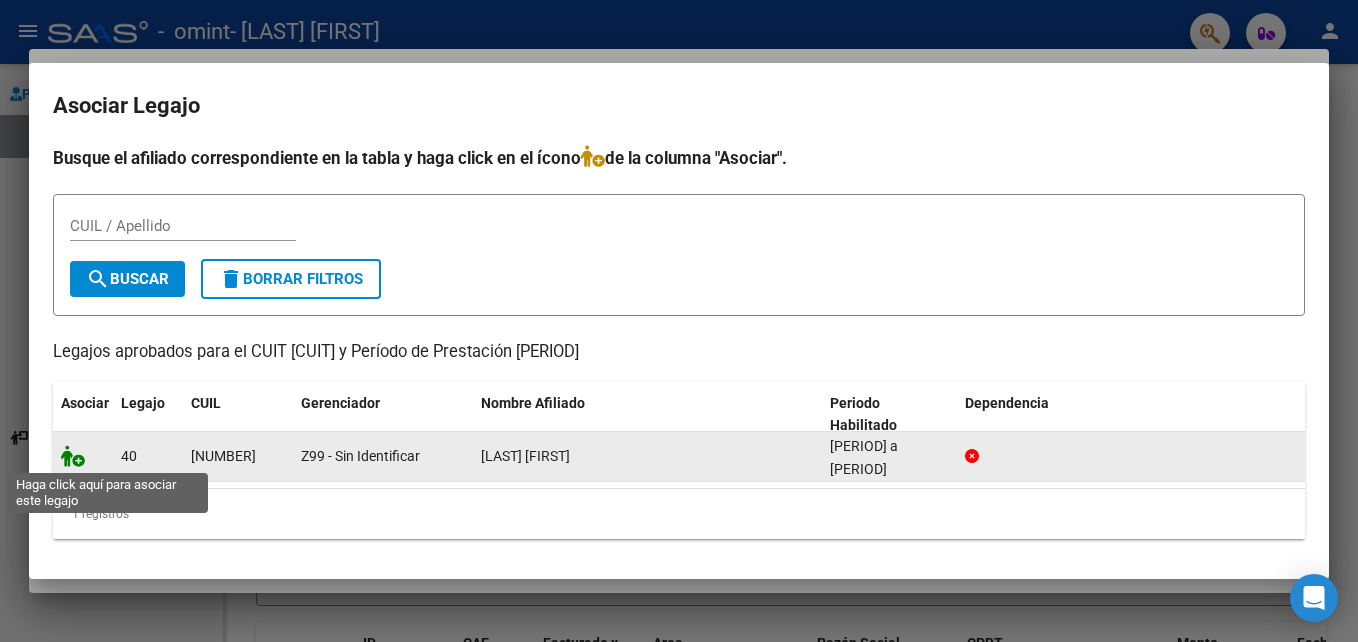click 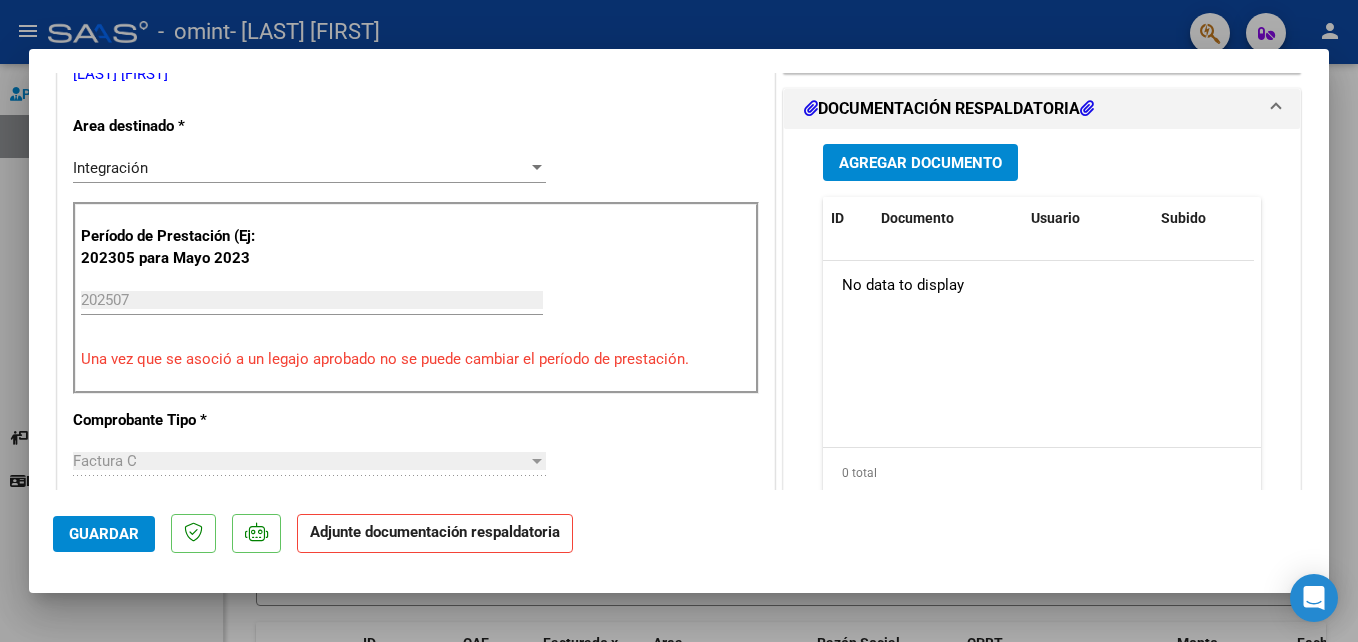 scroll, scrollTop: 500, scrollLeft: 0, axis: vertical 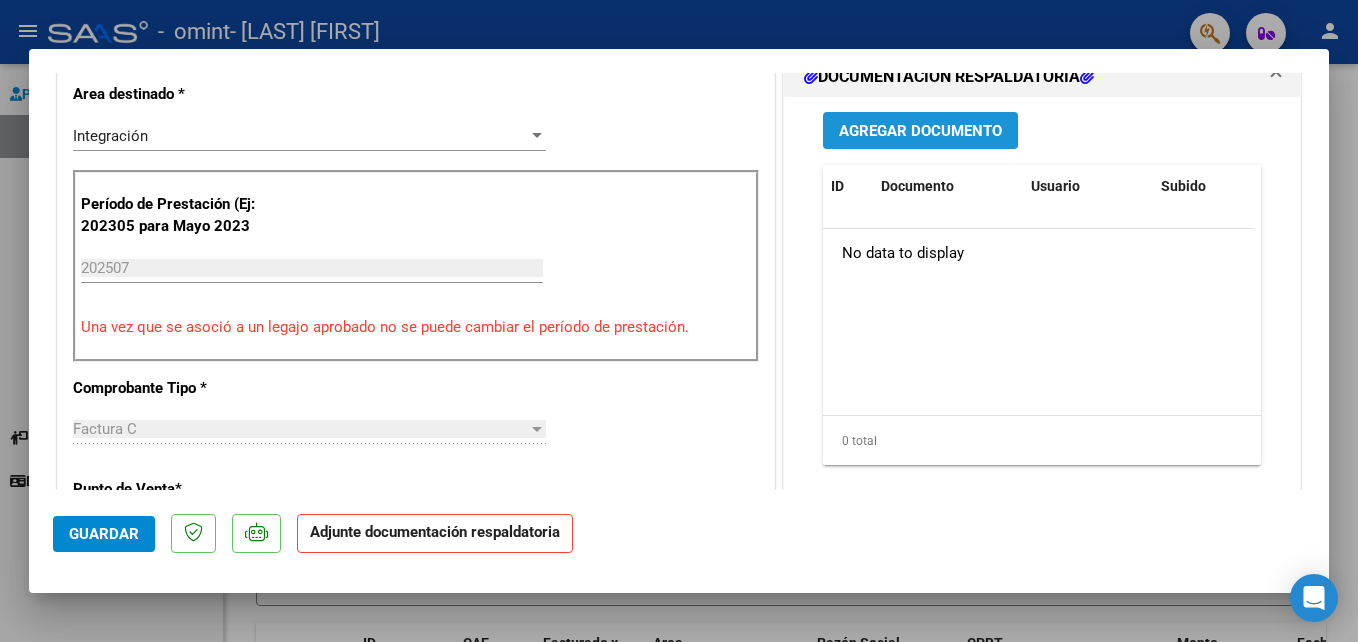 click on "Agregar Documento" at bounding box center (920, 131) 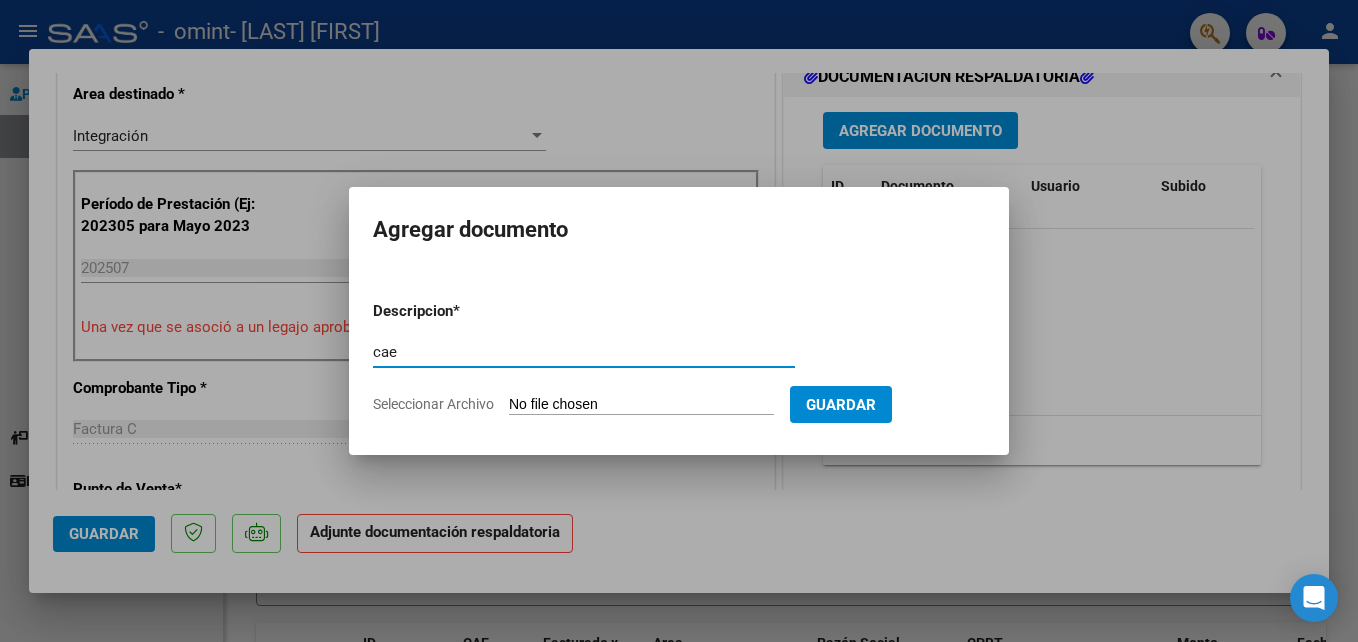 type on "cae" 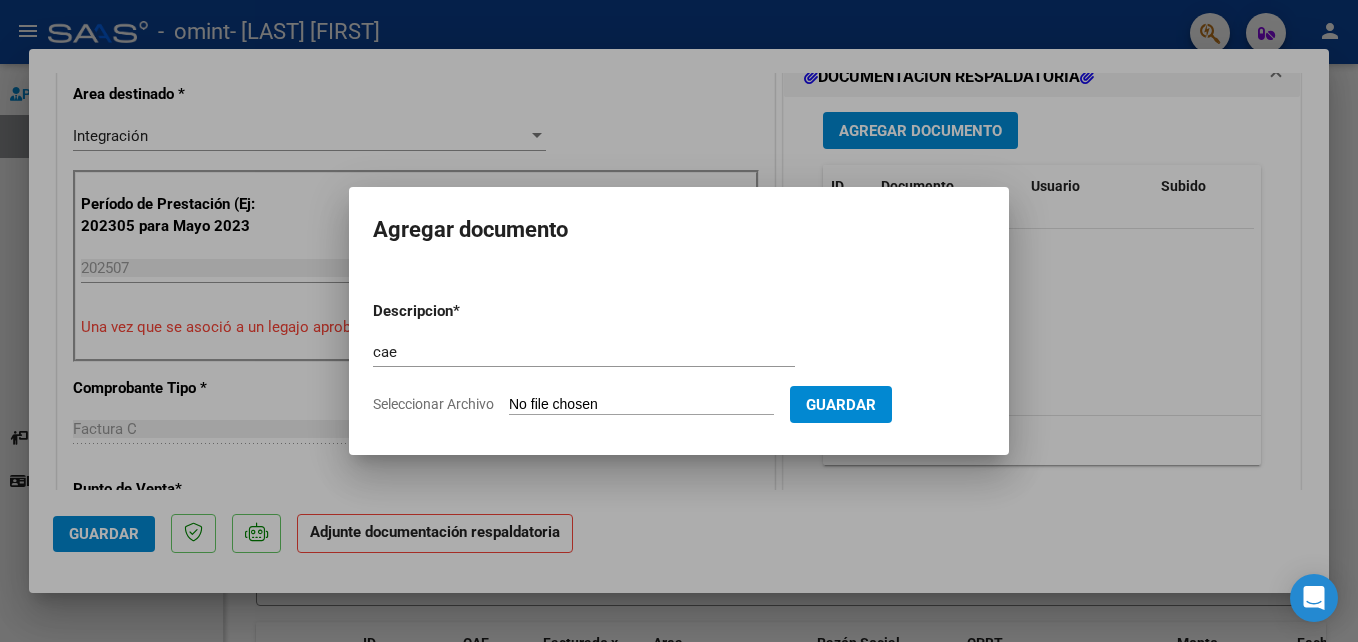 click on "Seleccionar Archivo" 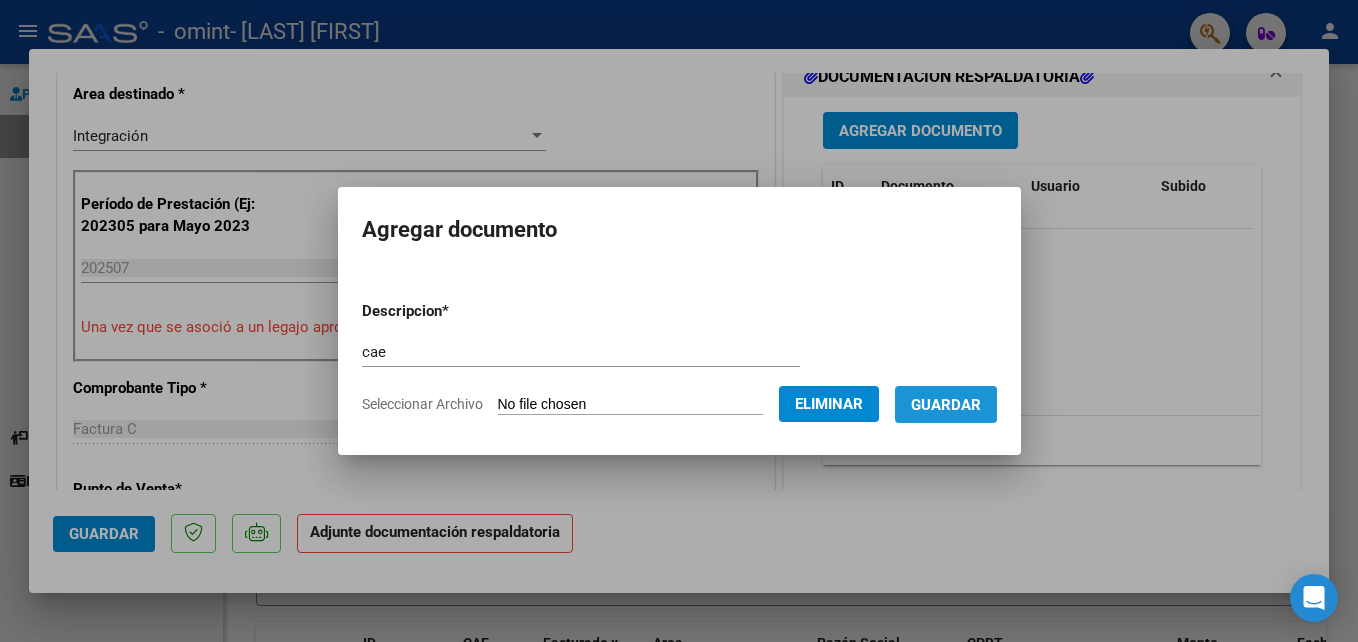 click on "Guardar" at bounding box center (946, 405) 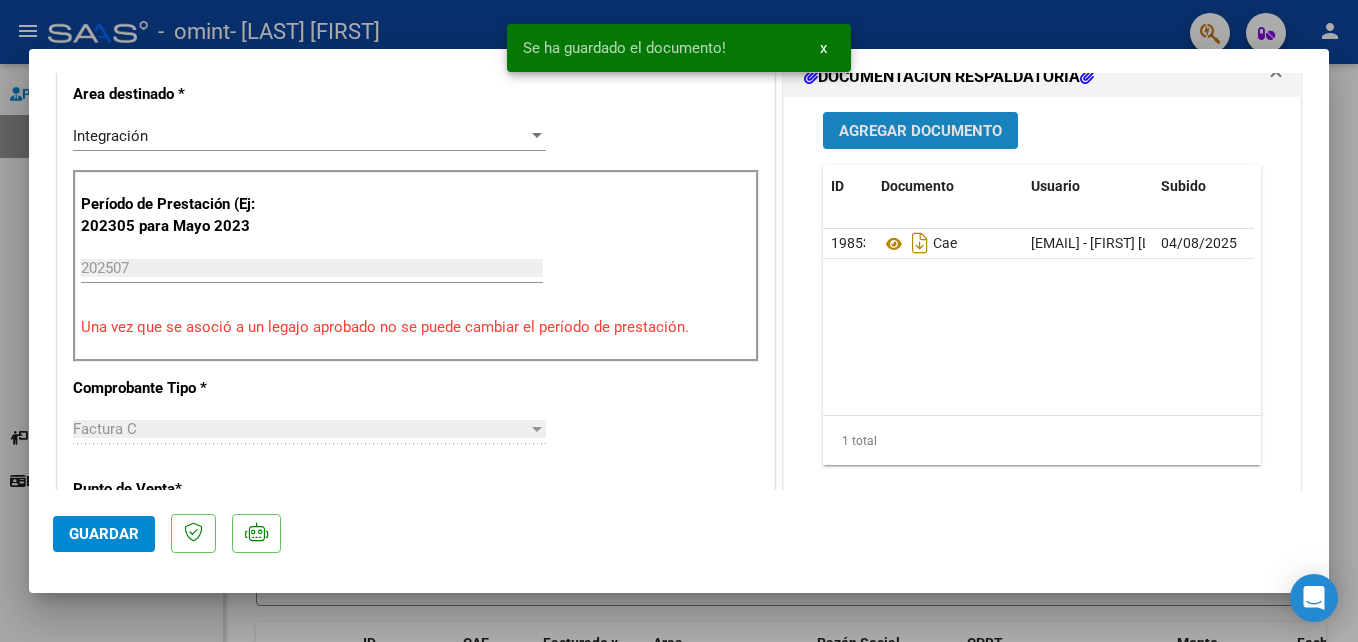 click on "Agregar Documento" at bounding box center [920, 131] 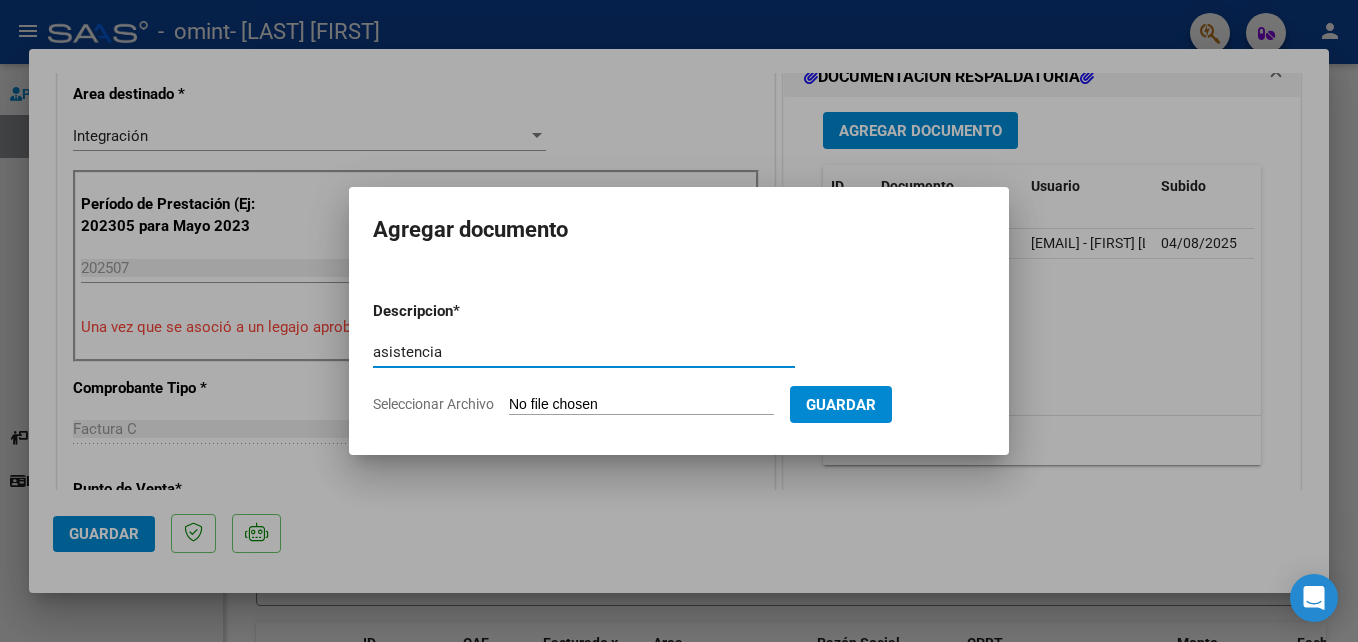 type on "asistencia" 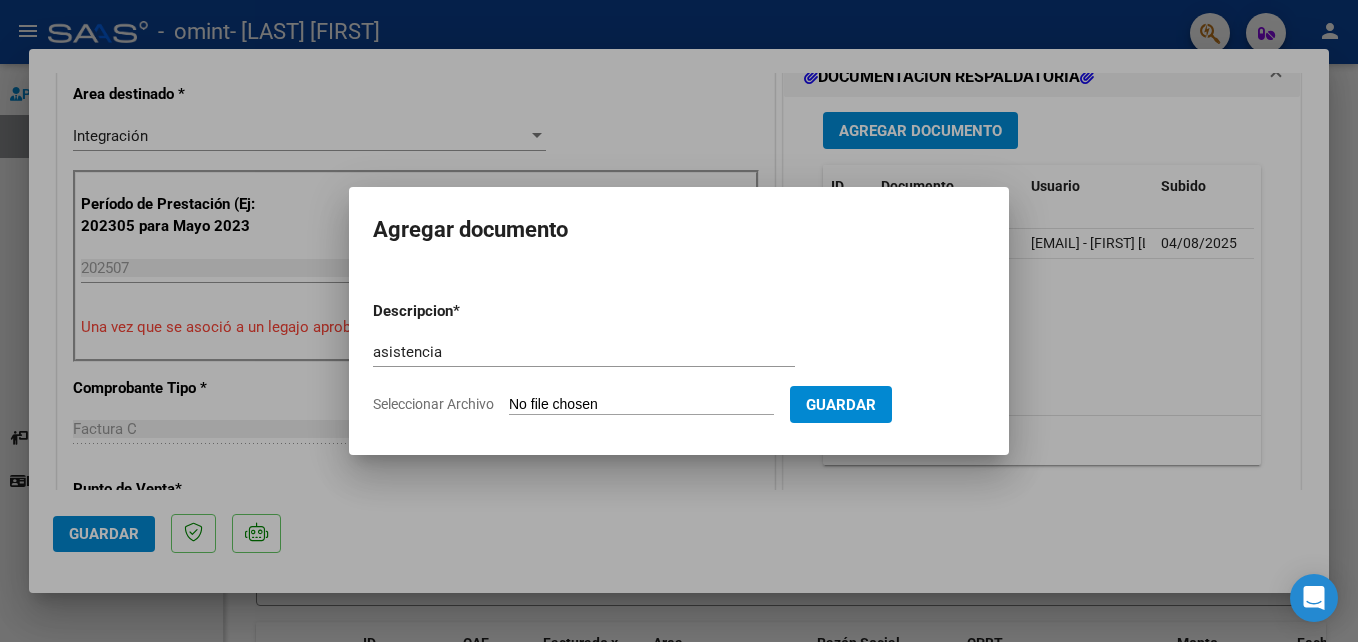 type on "C:\fakepath\AFIP AGOSTO [YEAR].pdf" 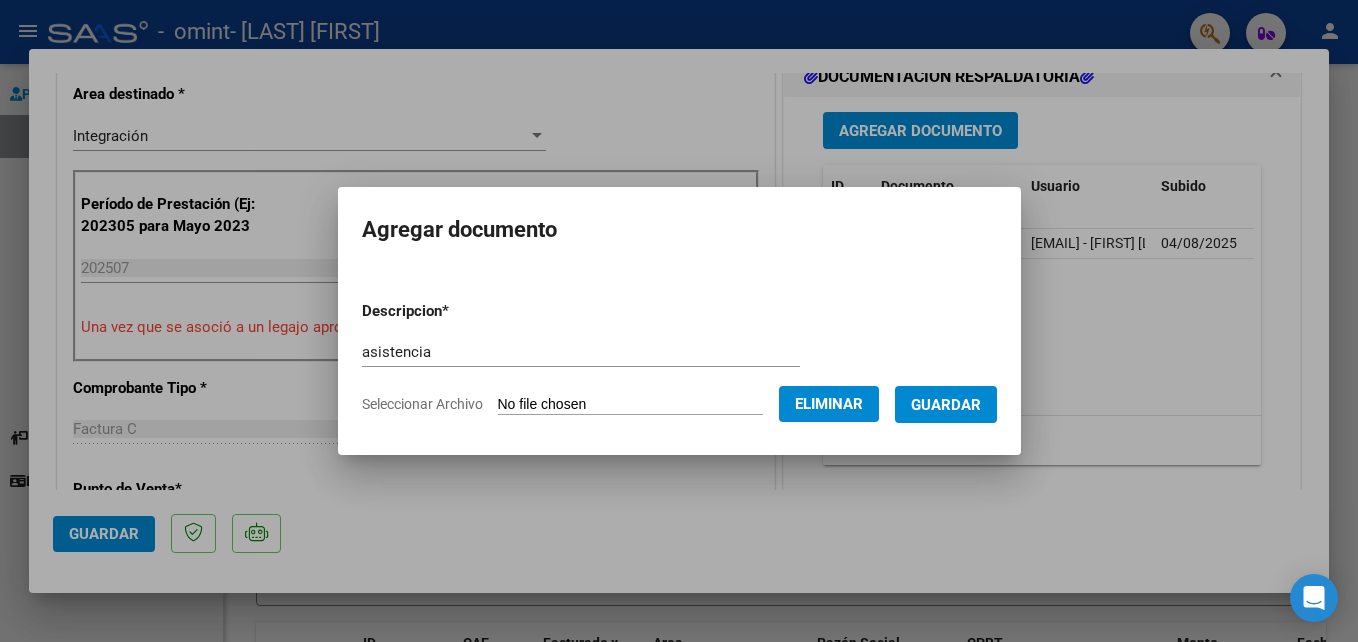click on "Eliminar" 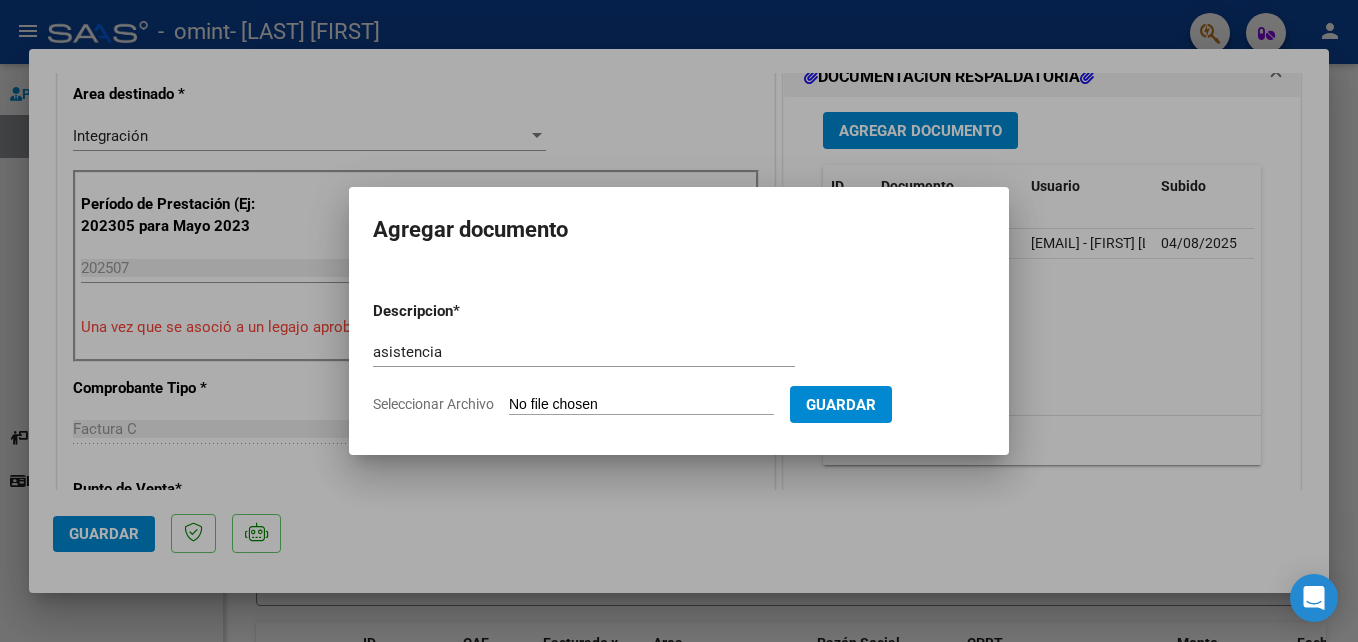 click on "Seleccionar Archivo" 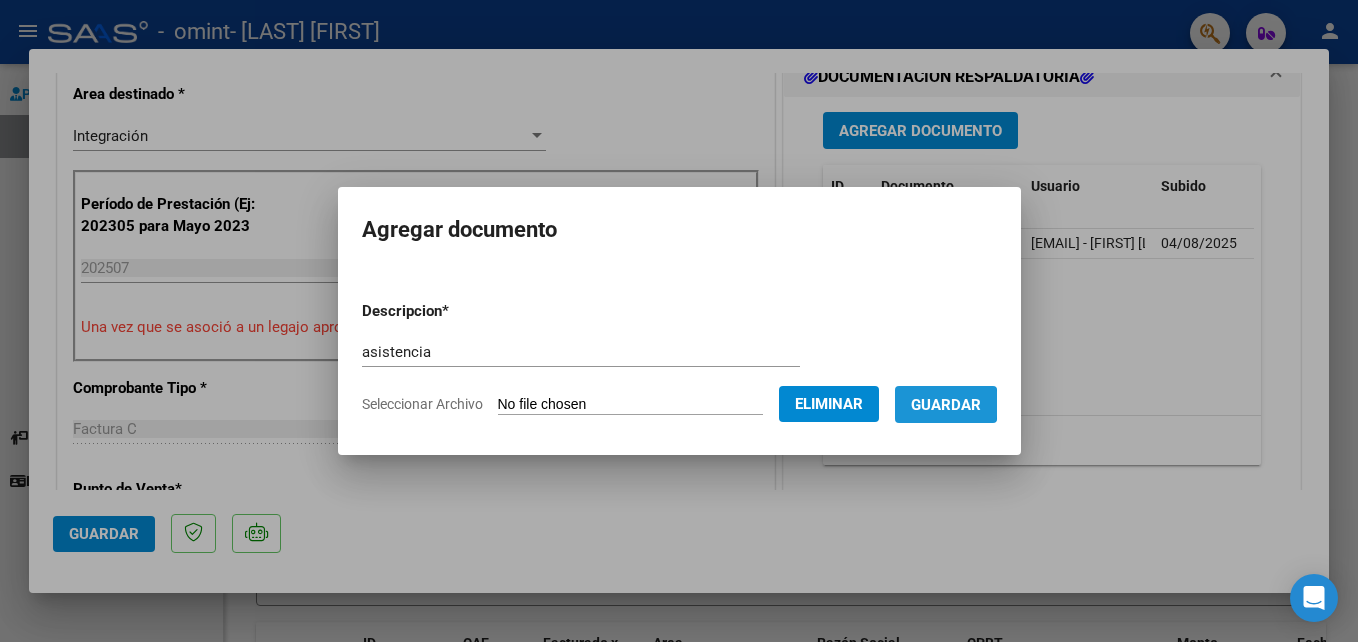 click on "Guardar" at bounding box center (946, 405) 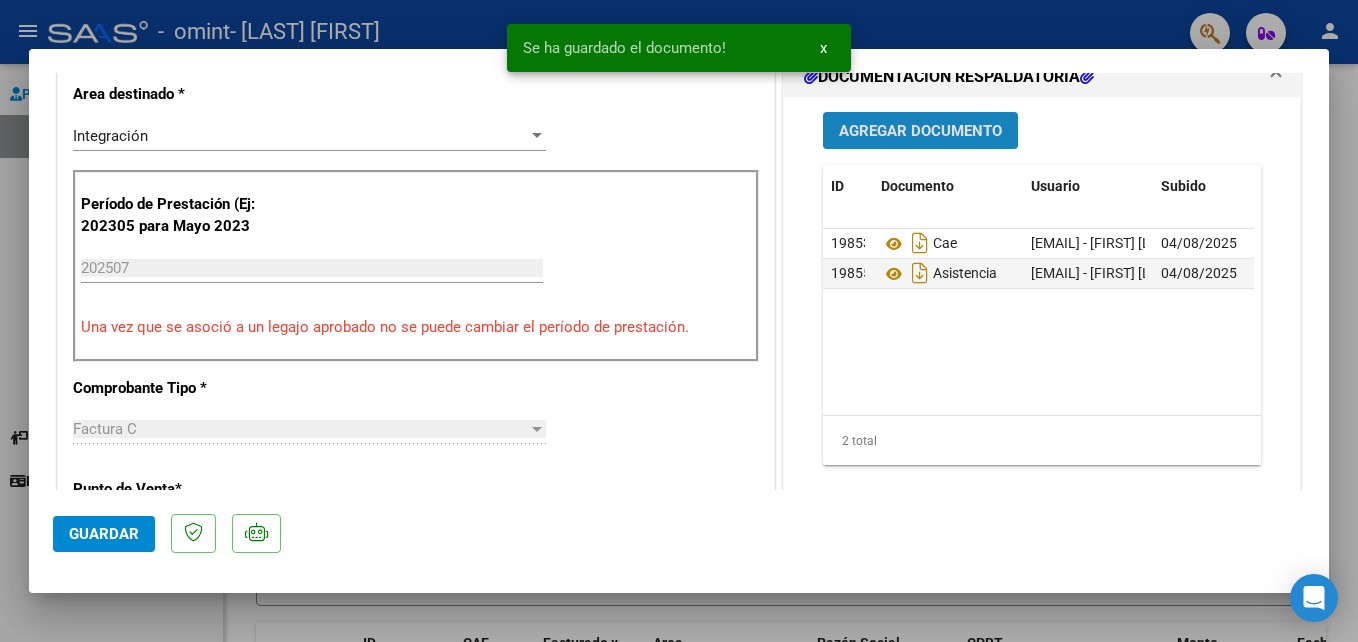 click on "Agregar Documento" at bounding box center (920, 130) 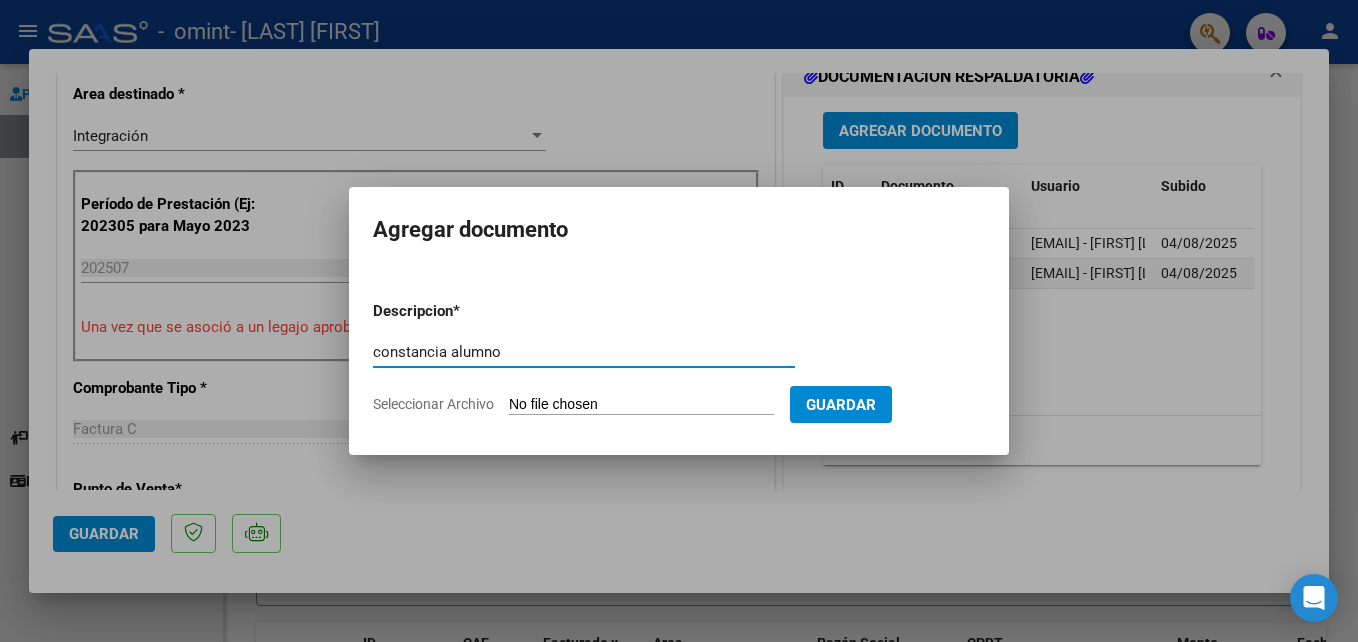 type on "constancia alumno" 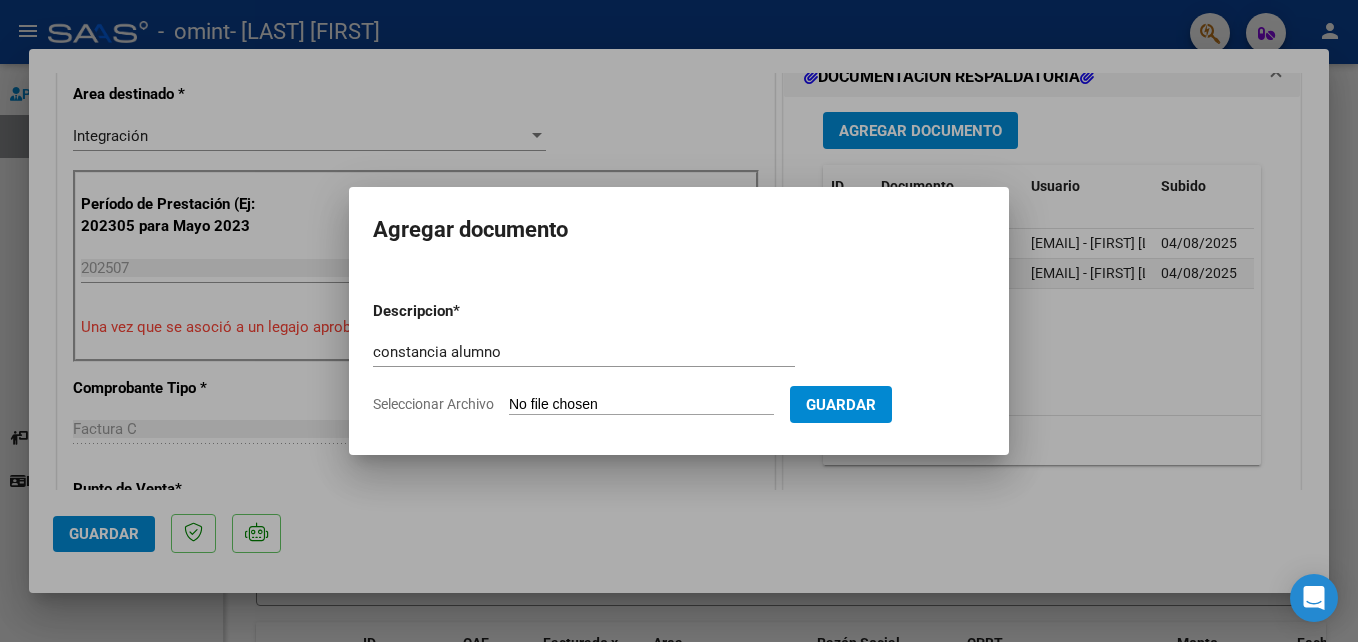 click on "Seleccionar Archivo" 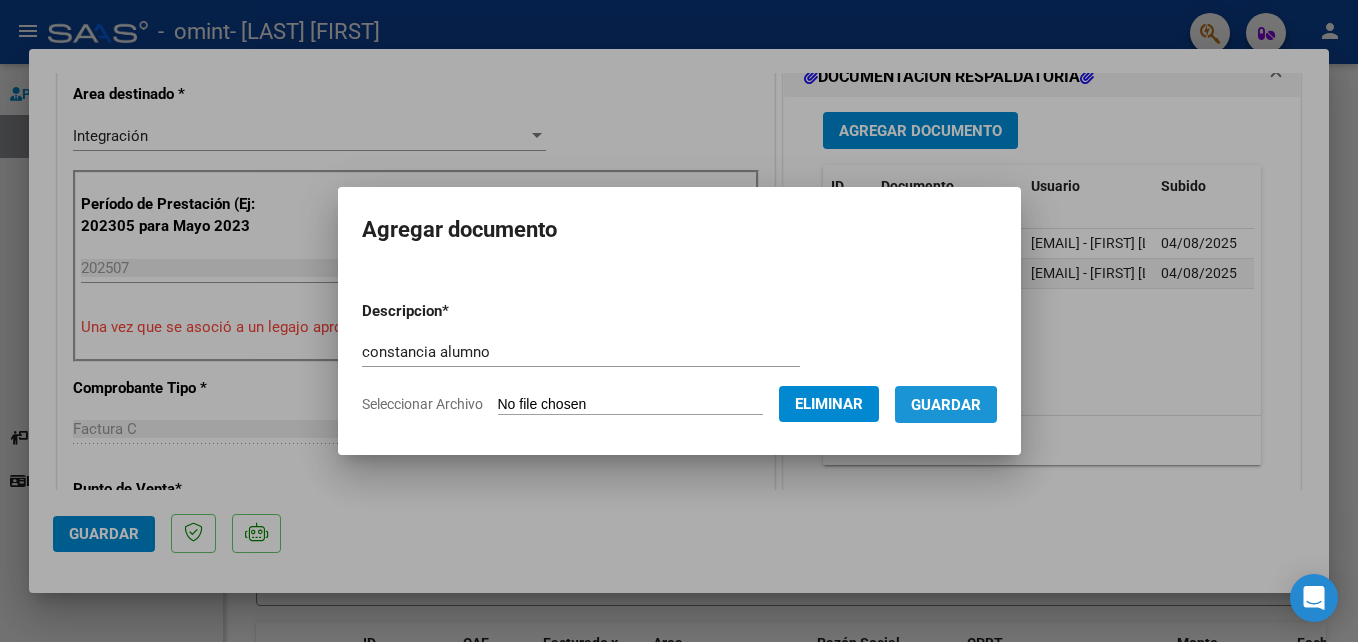 click on "Guardar" at bounding box center [946, 405] 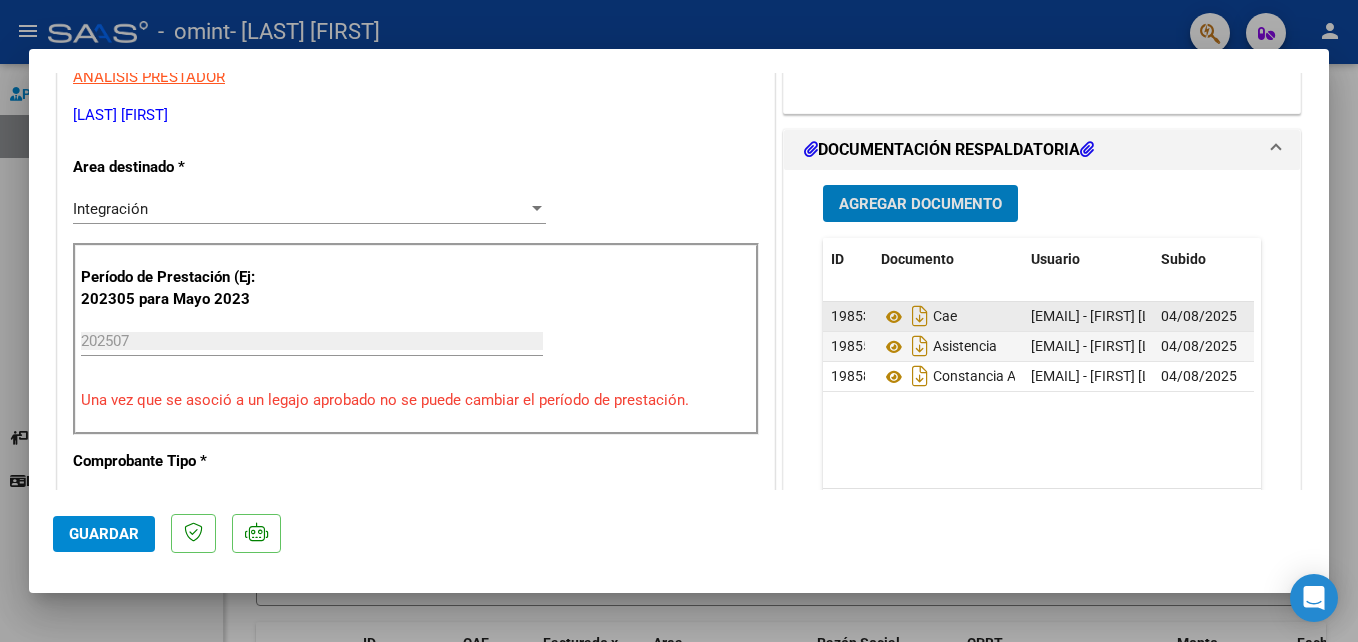 scroll, scrollTop: 400, scrollLeft: 0, axis: vertical 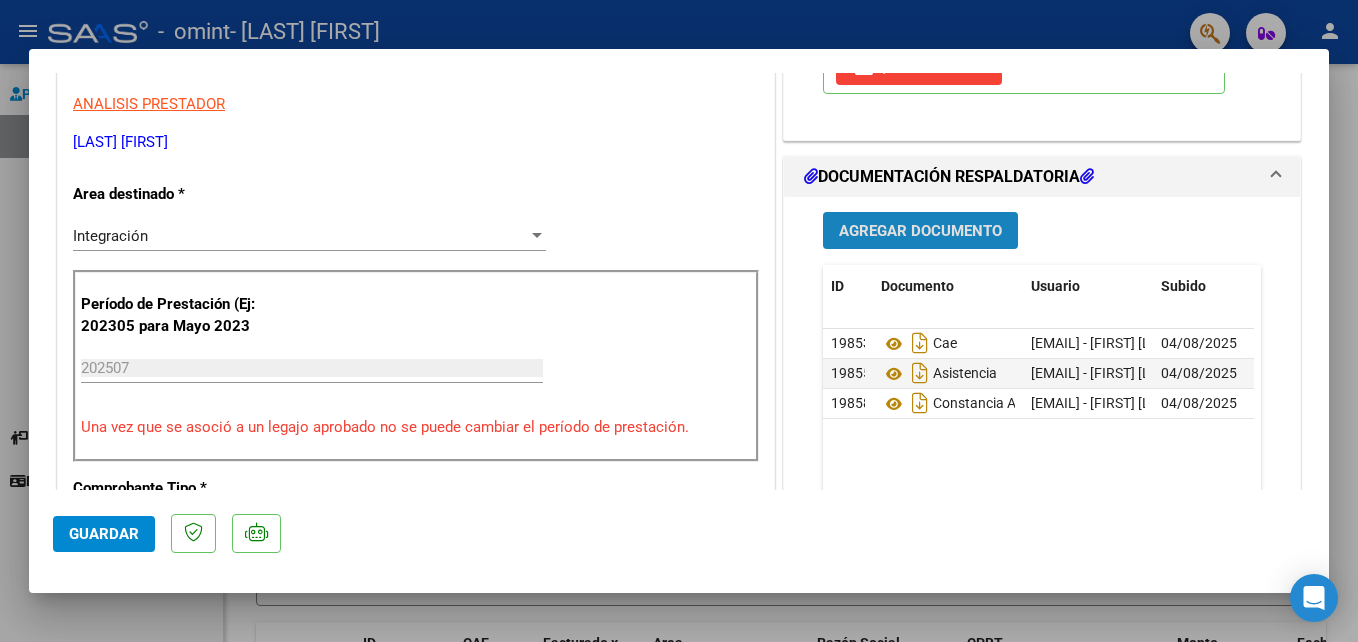 click on "Agregar Documento" at bounding box center [920, 231] 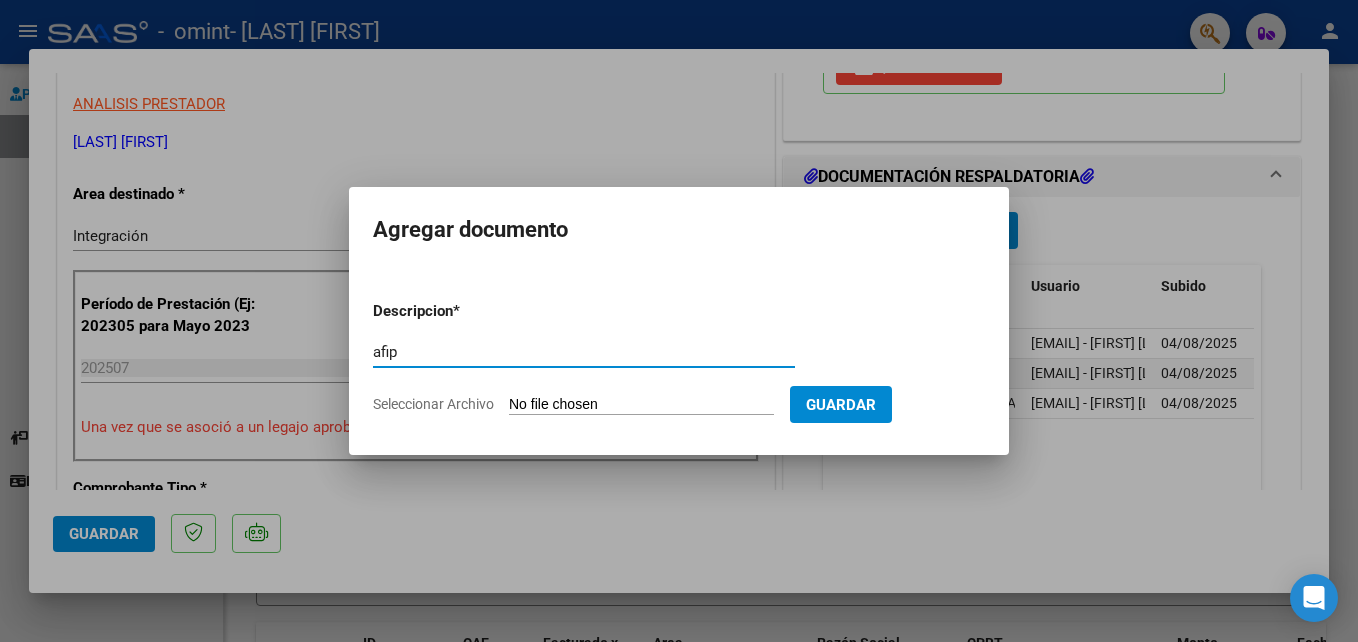 type on "afip" 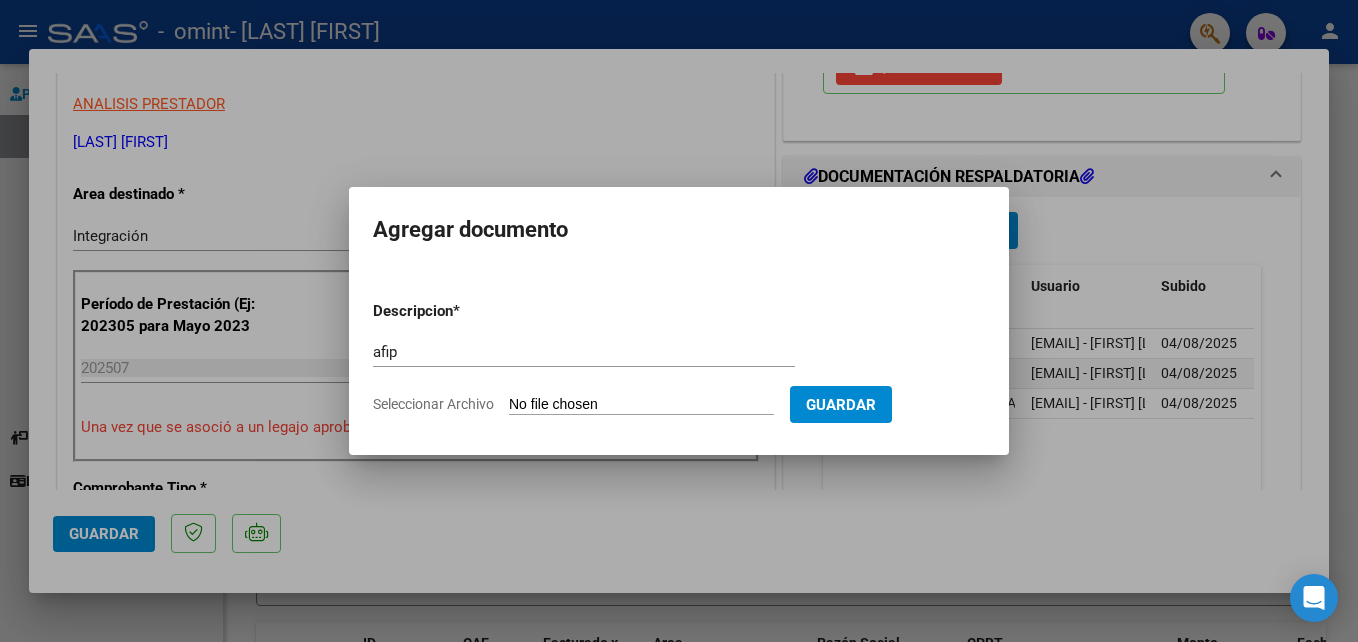 click on "Seleccionar Archivo" 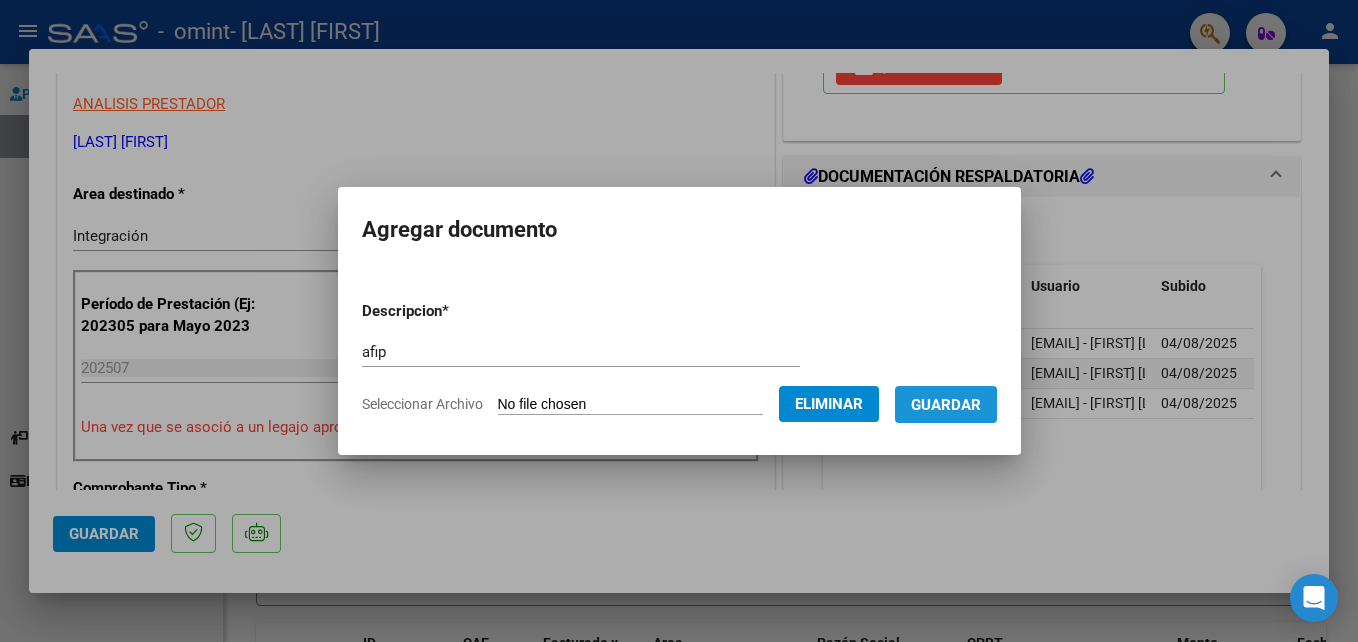 click on "Guardar" at bounding box center (946, 405) 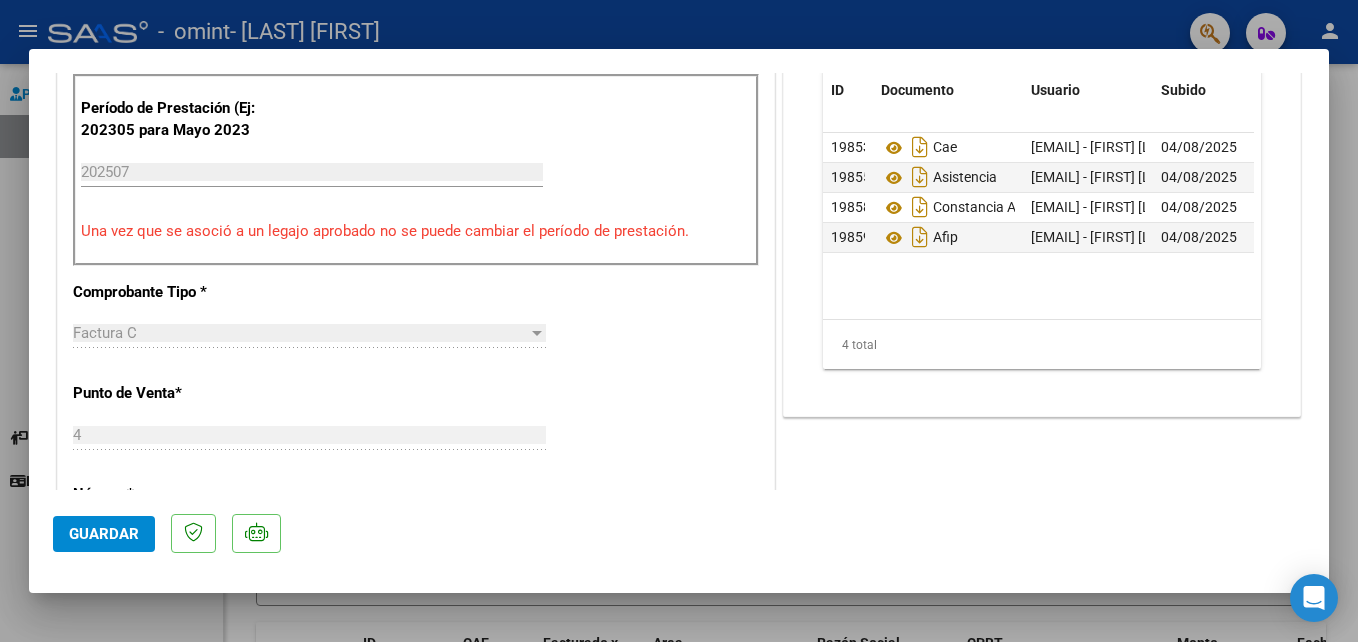scroll, scrollTop: 700, scrollLeft: 0, axis: vertical 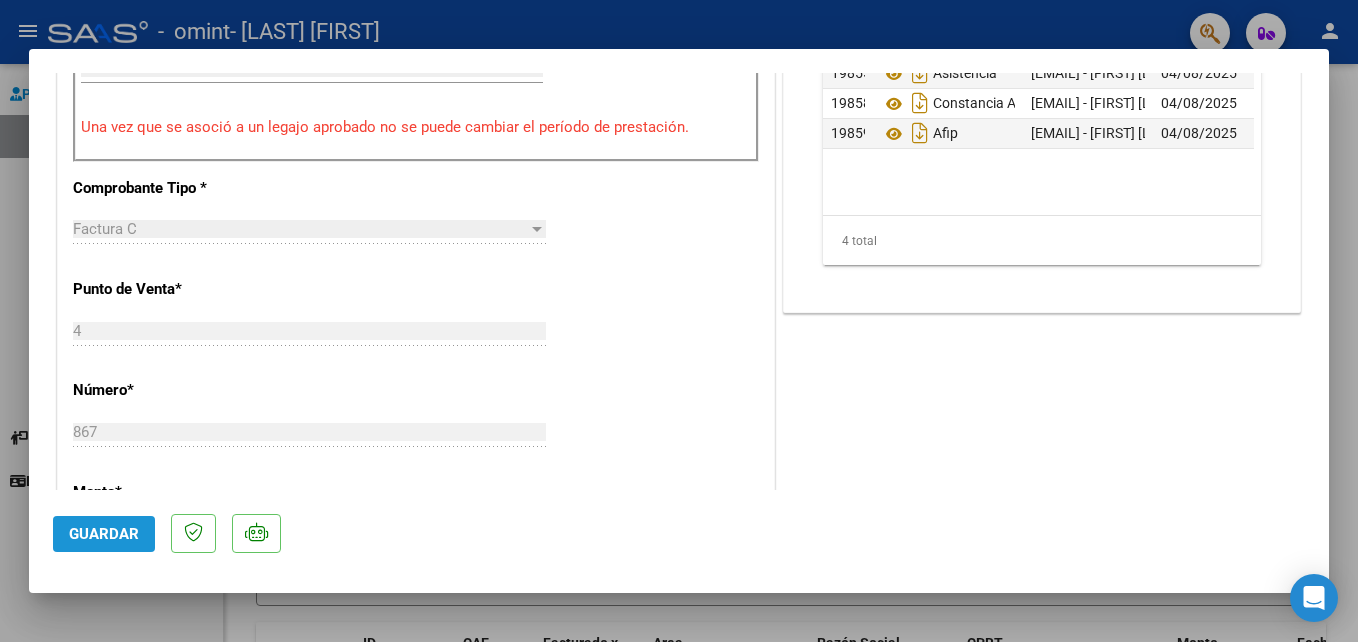 click on "Guardar" 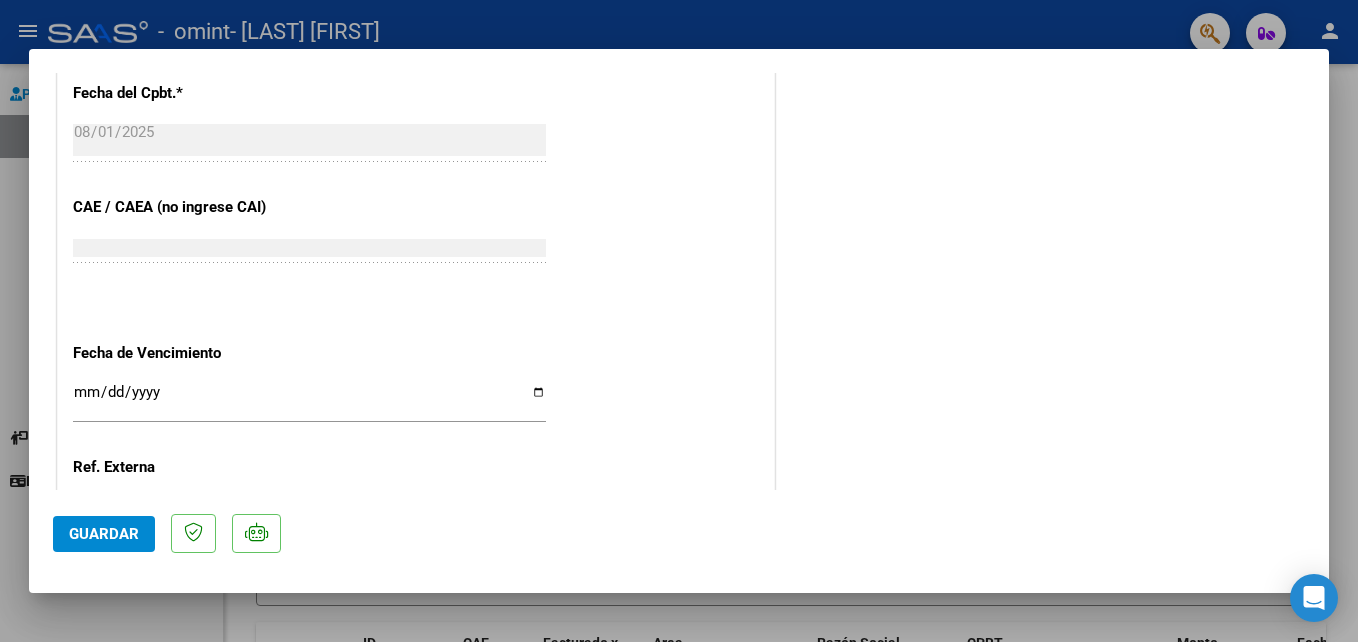 scroll, scrollTop: 1373, scrollLeft: 0, axis: vertical 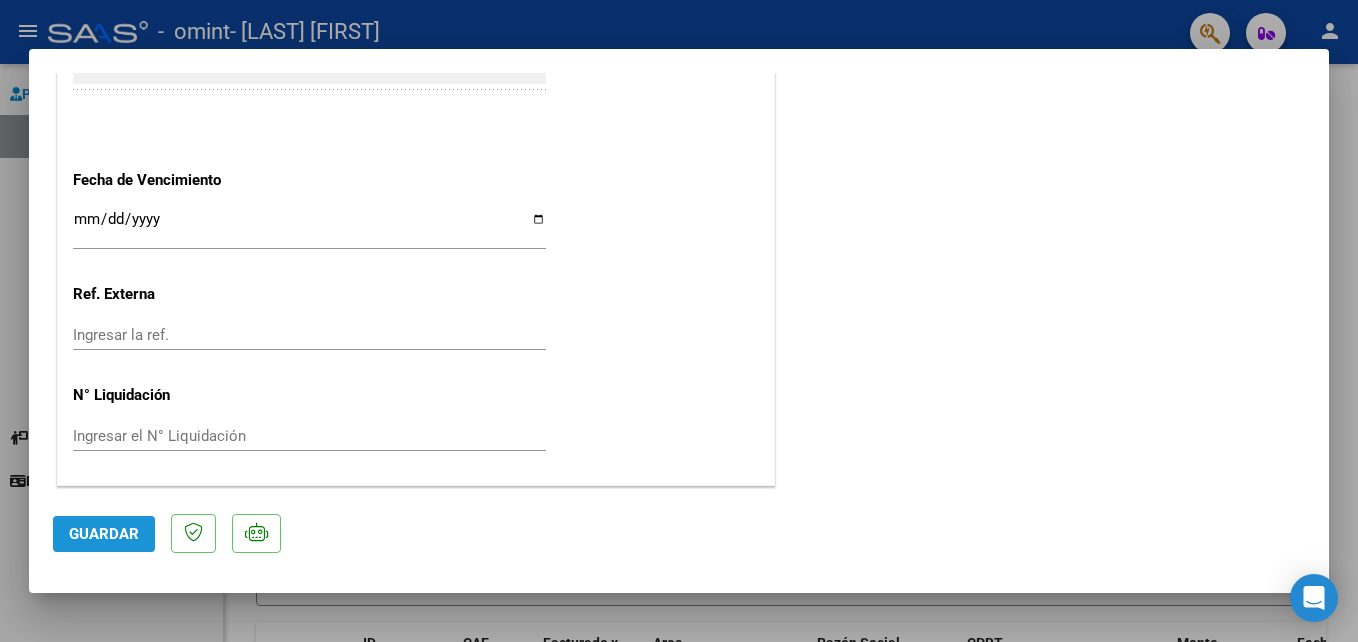 click on "Guardar" 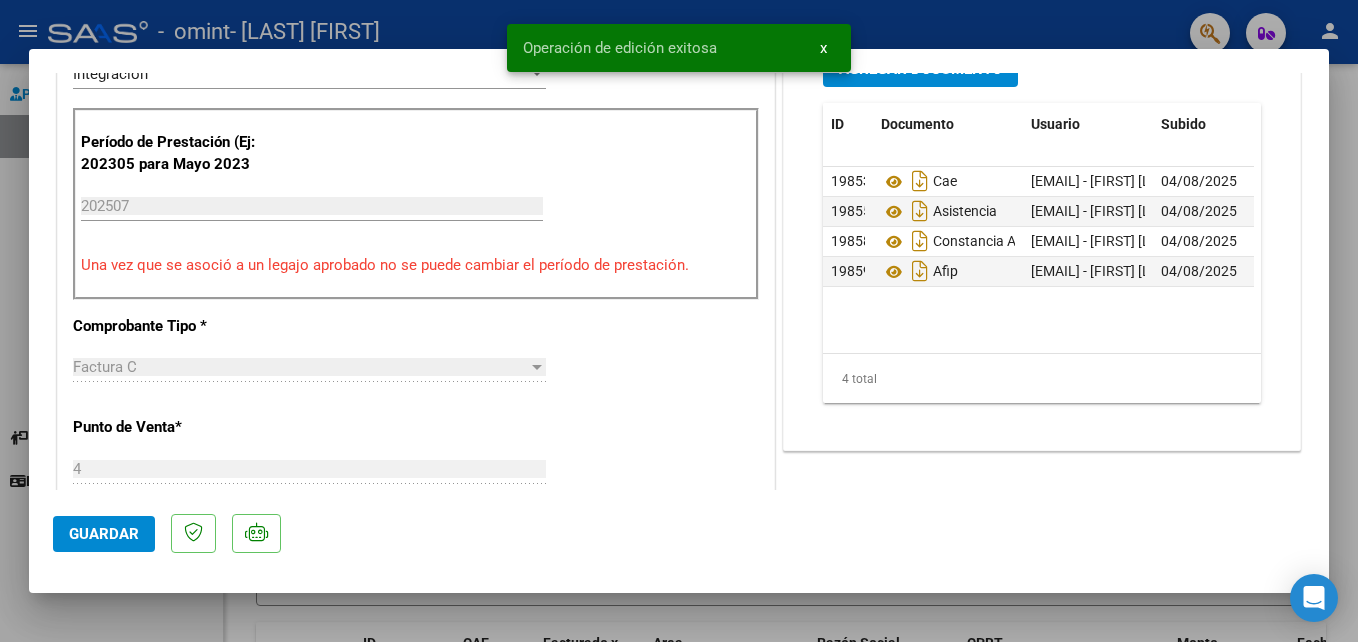 scroll, scrollTop: 0, scrollLeft: 0, axis: both 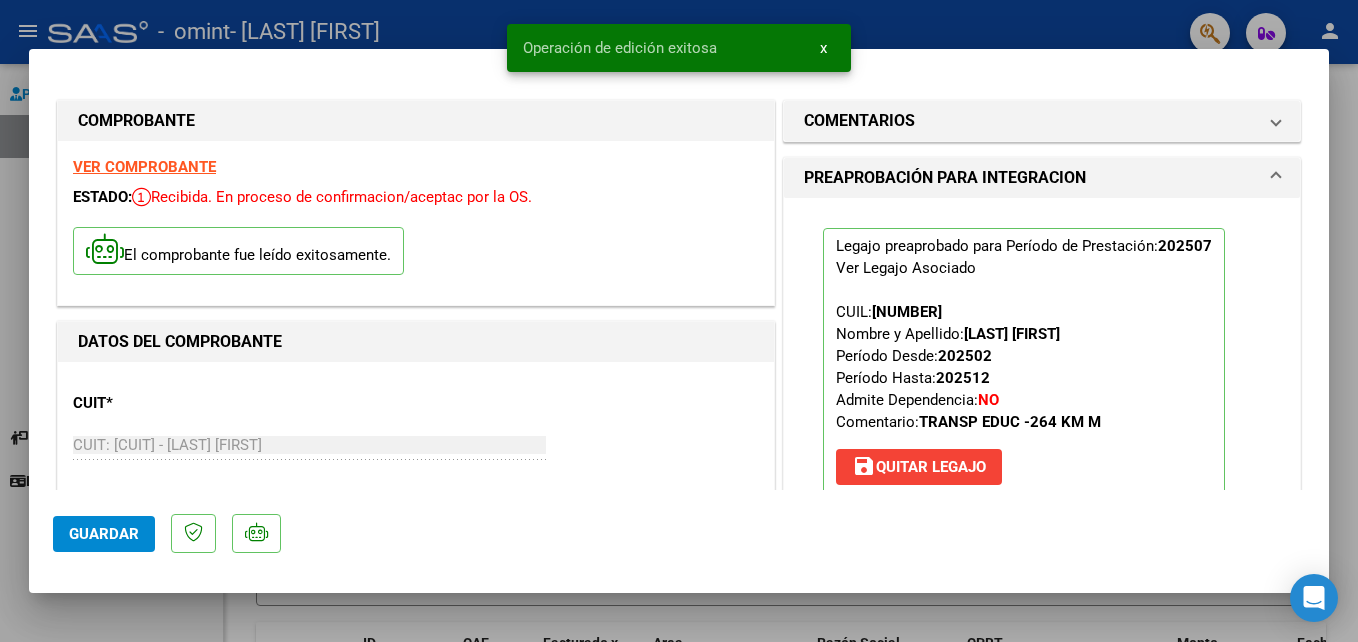 click at bounding box center [679, 321] 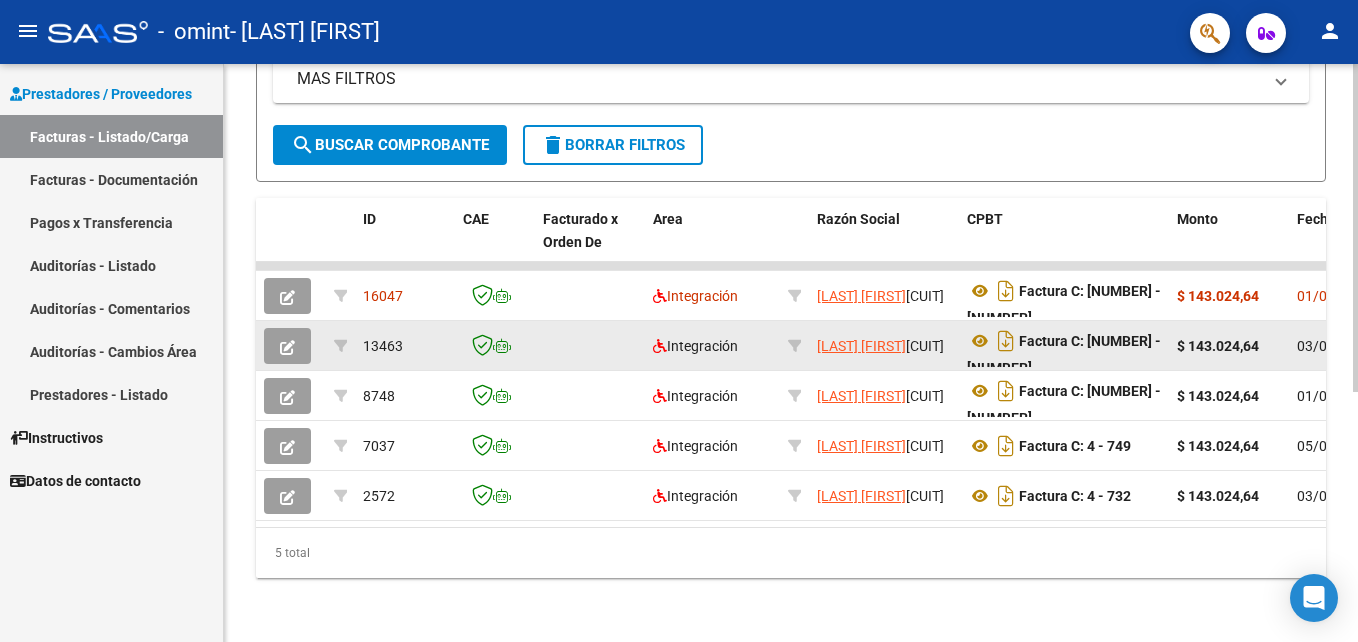 scroll, scrollTop: 440, scrollLeft: 0, axis: vertical 